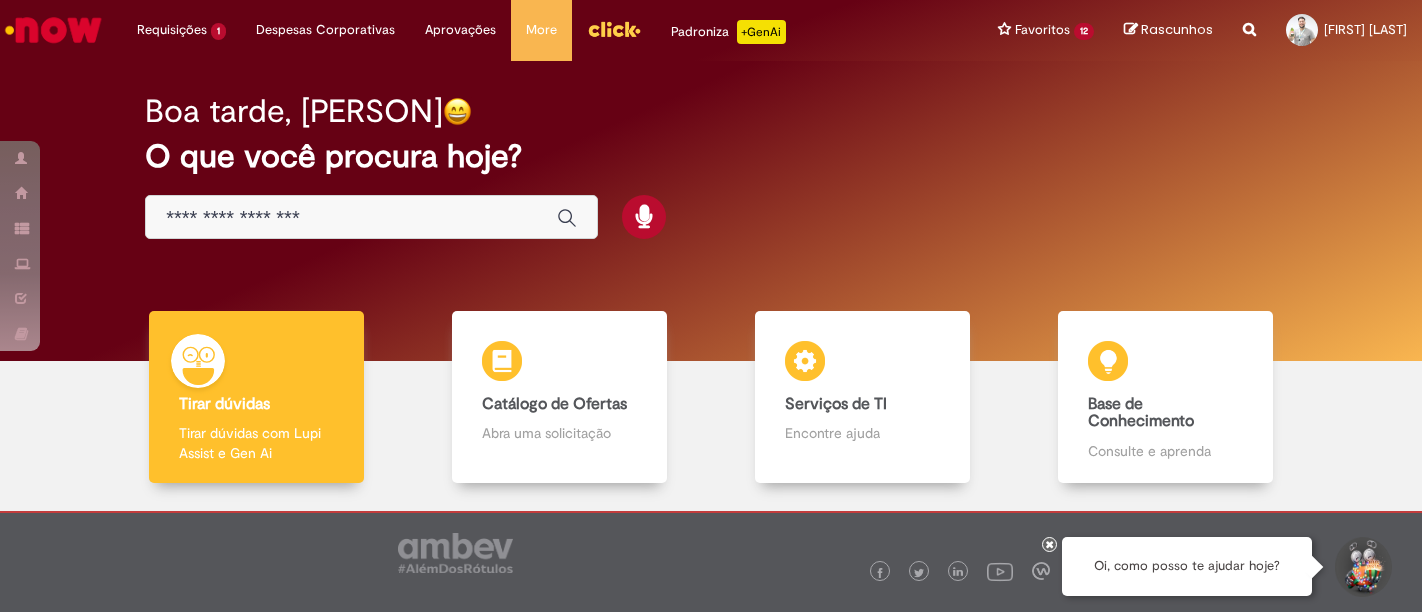 scroll, scrollTop: 0, scrollLeft: 0, axis: both 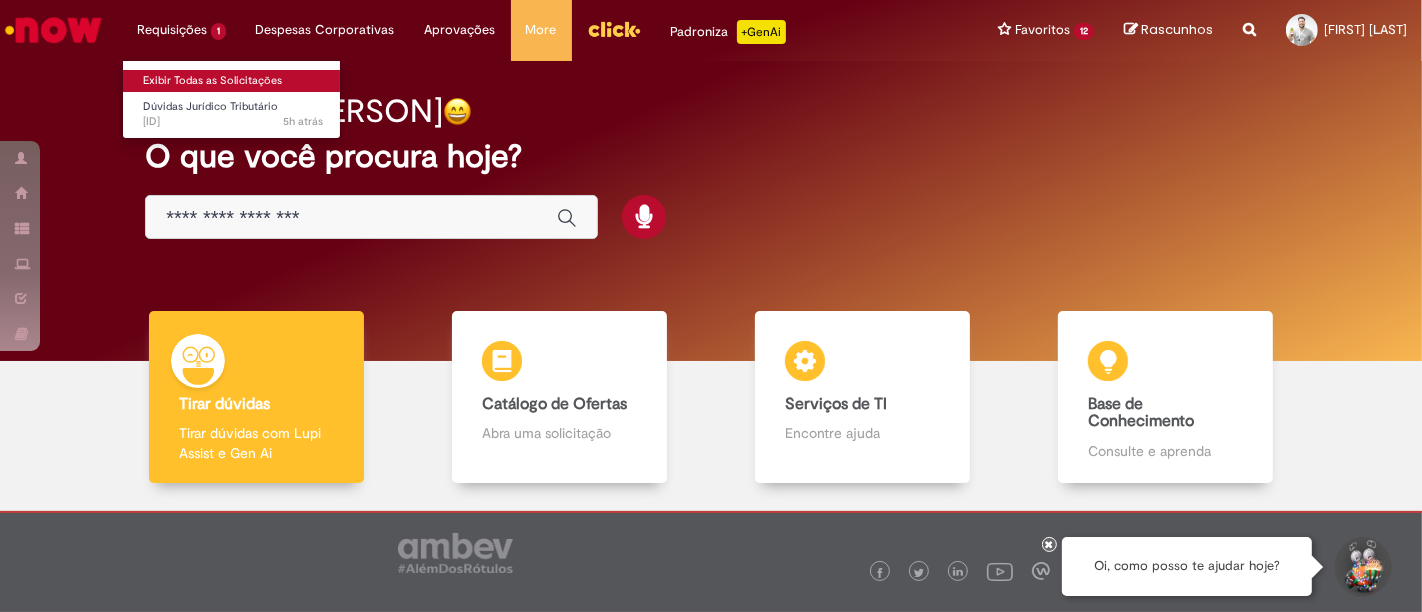 click on "Exibir Todas as Solicitações" at bounding box center (233, 81) 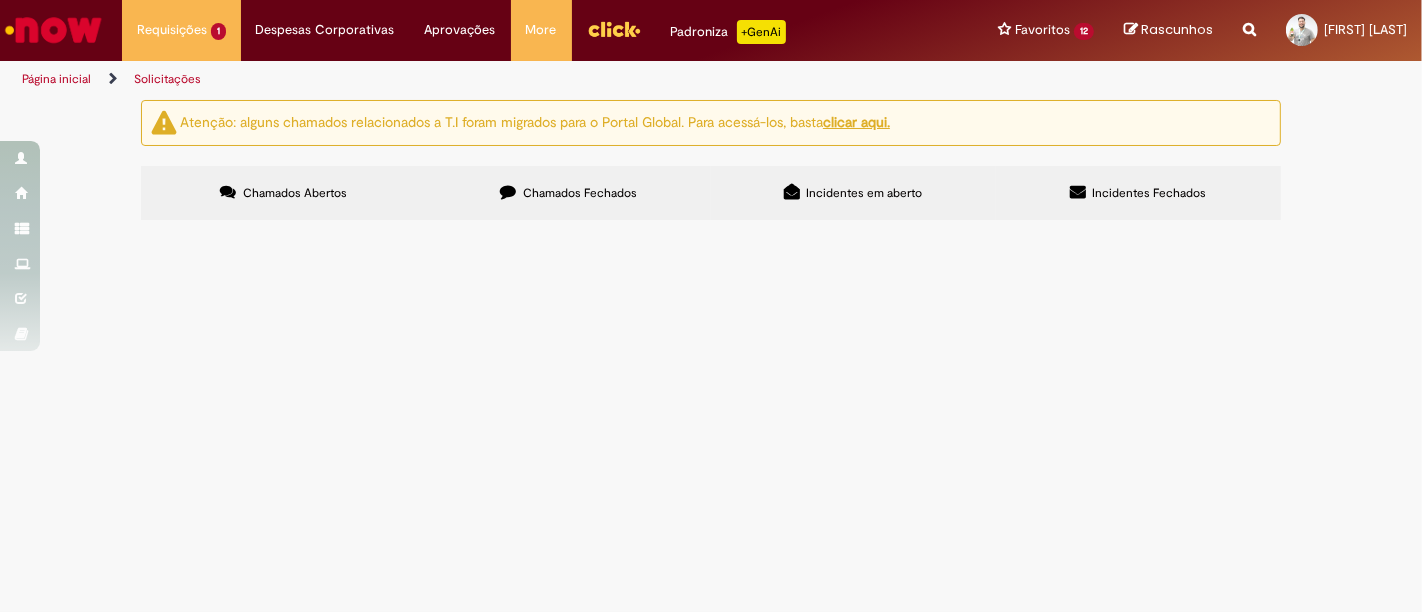 click on "Chamados Fechados" at bounding box center [580, 193] 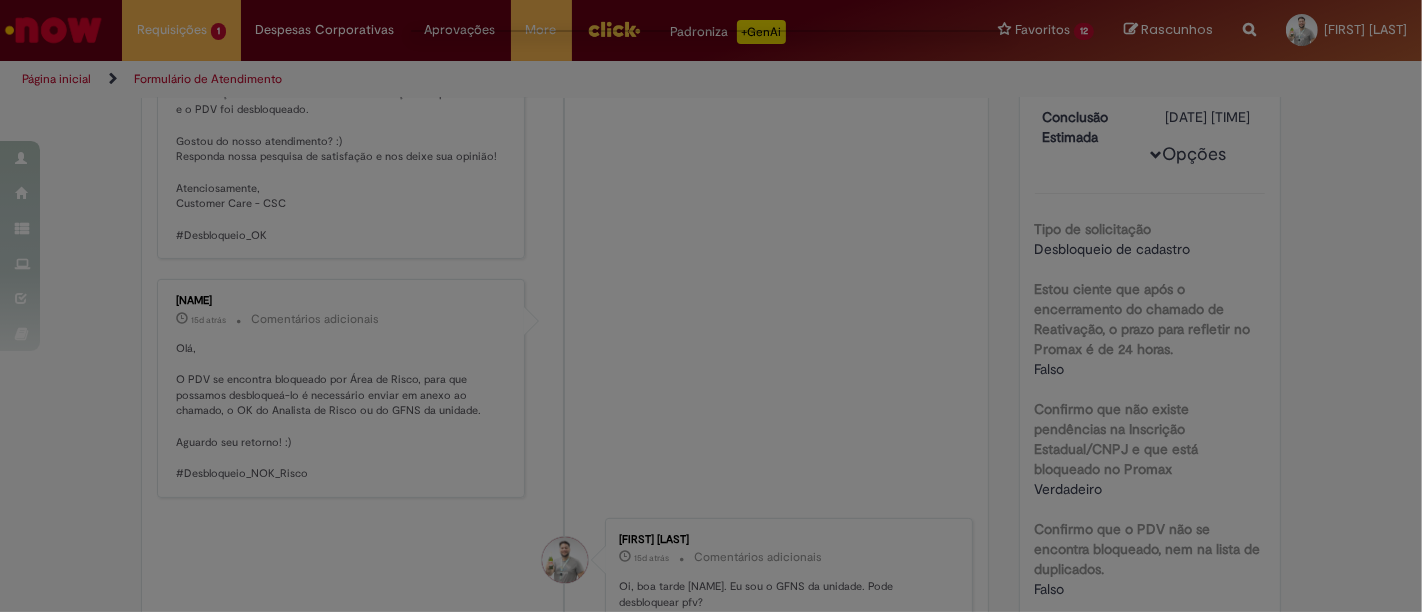 scroll, scrollTop: 0, scrollLeft: 0, axis: both 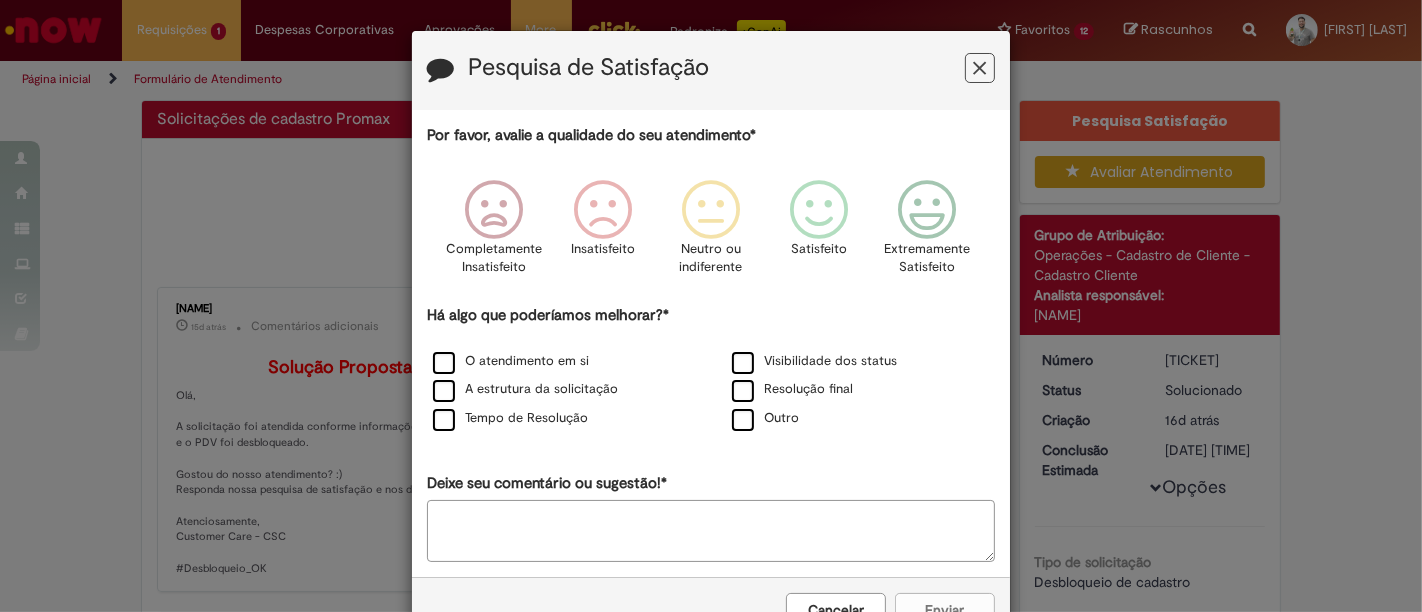 click at bounding box center [980, 68] 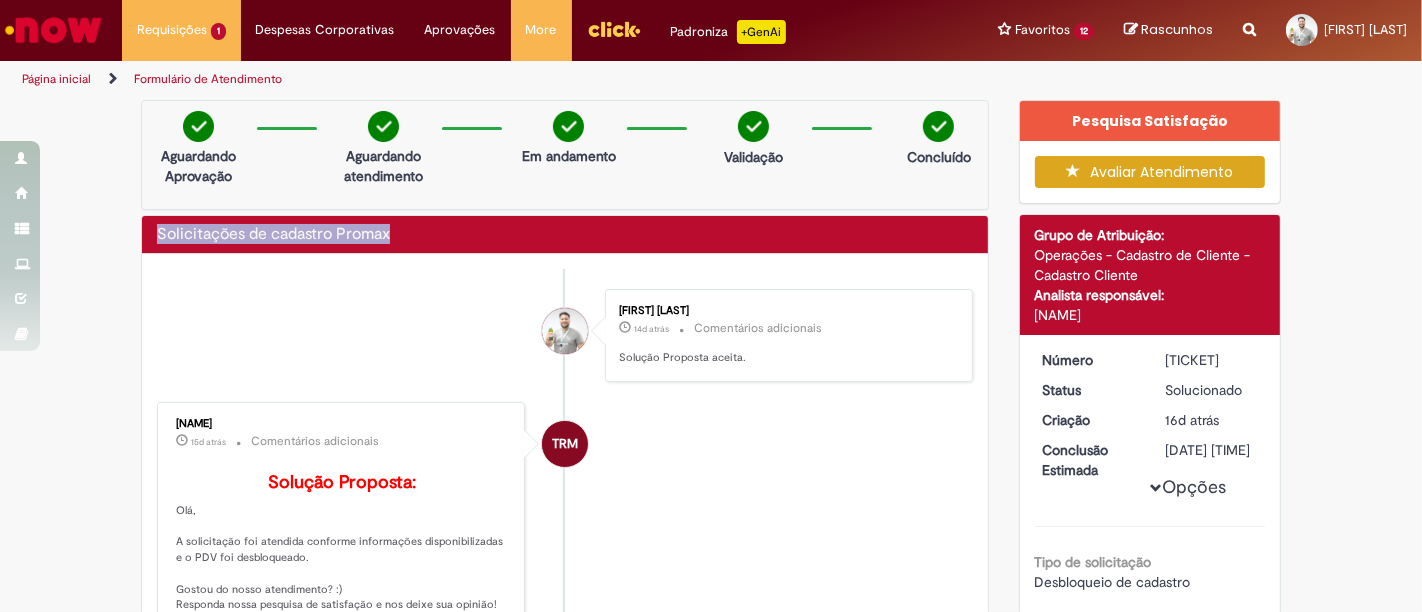 drag, startPoint x: 405, startPoint y: 232, endPoint x: 89, endPoint y: 226, distance: 316.05695 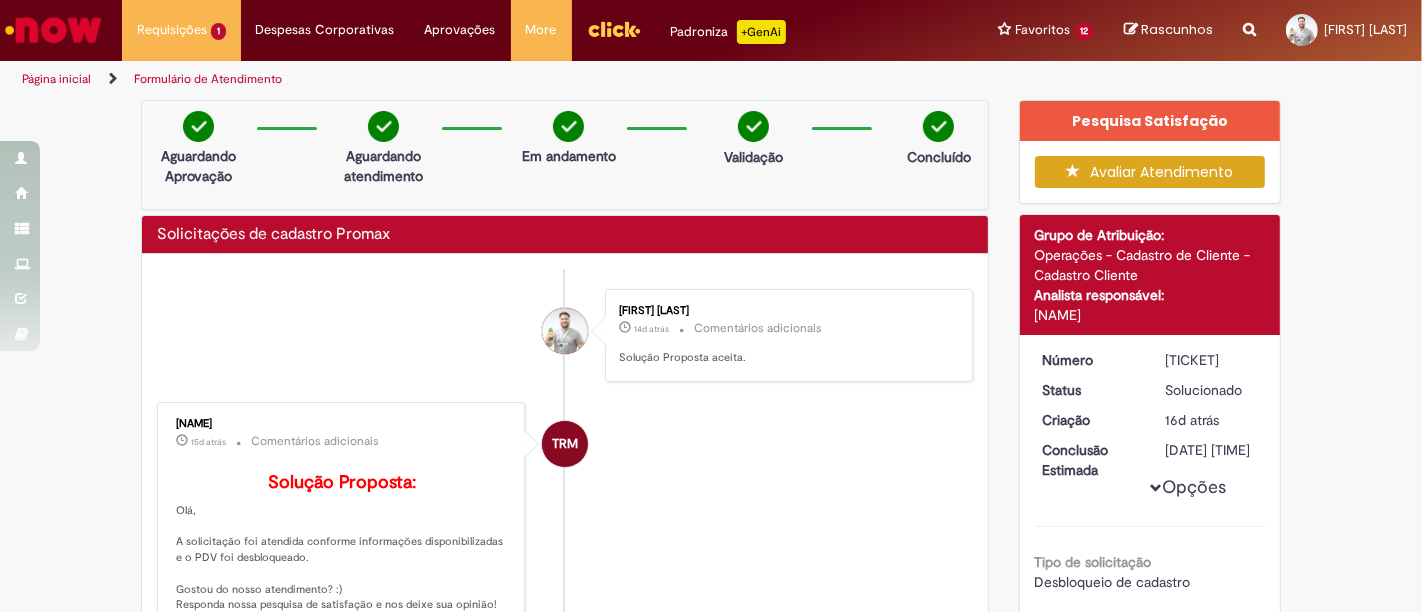 click on "Reportar problema
Artigos
Não encontrou base de conhecimento
Catálogo
Não foram encontradas ofertas
Comunidade
Nenhum resultado encontrado na comunidade" at bounding box center [1249, 30] 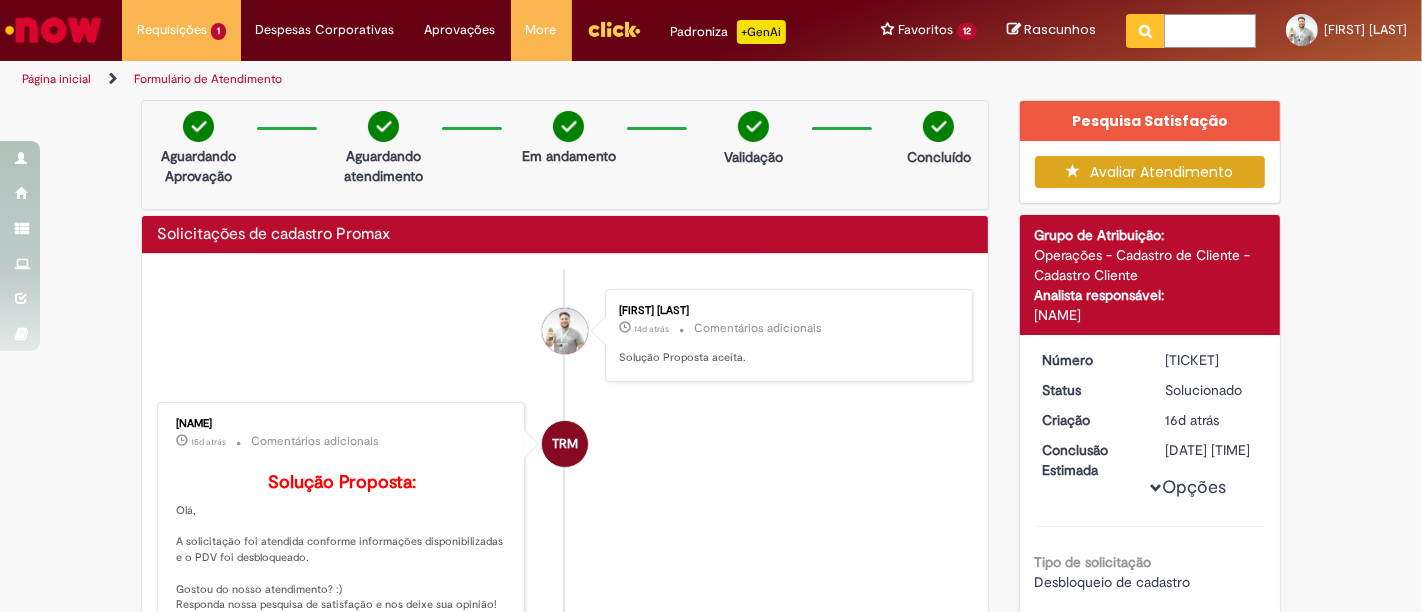 click at bounding box center (1210, 31) 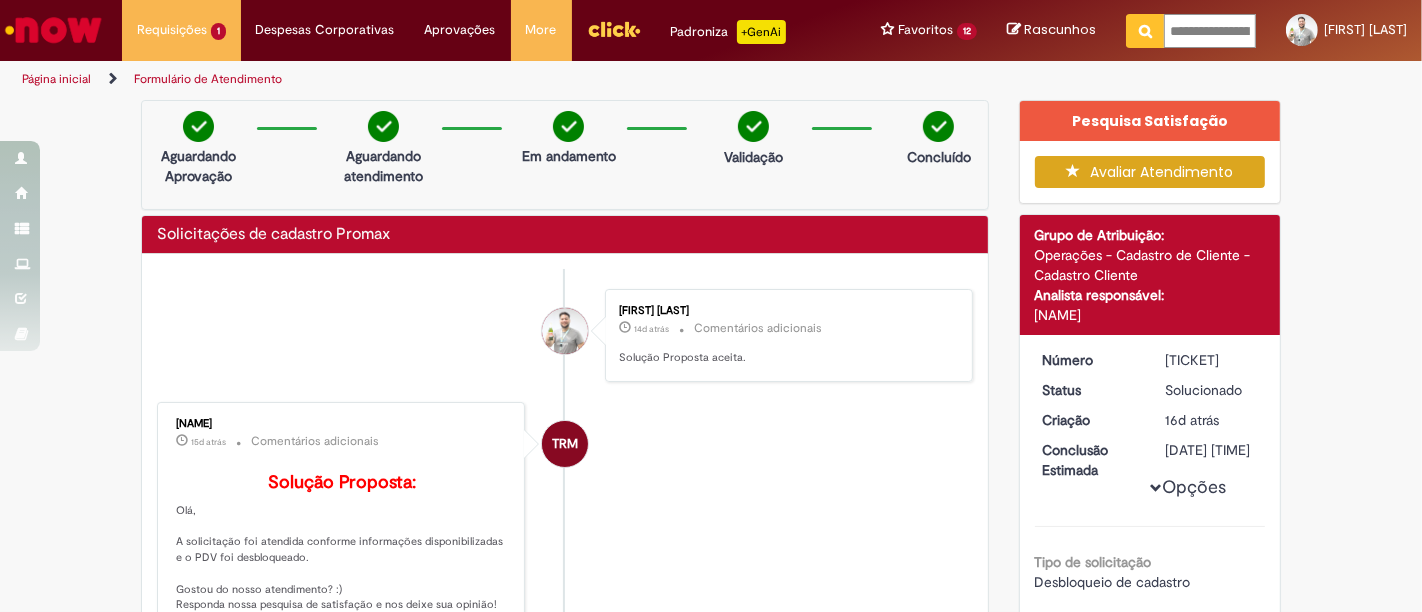 scroll, scrollTop: 0, scrollLeft: 123, axis: horizontal 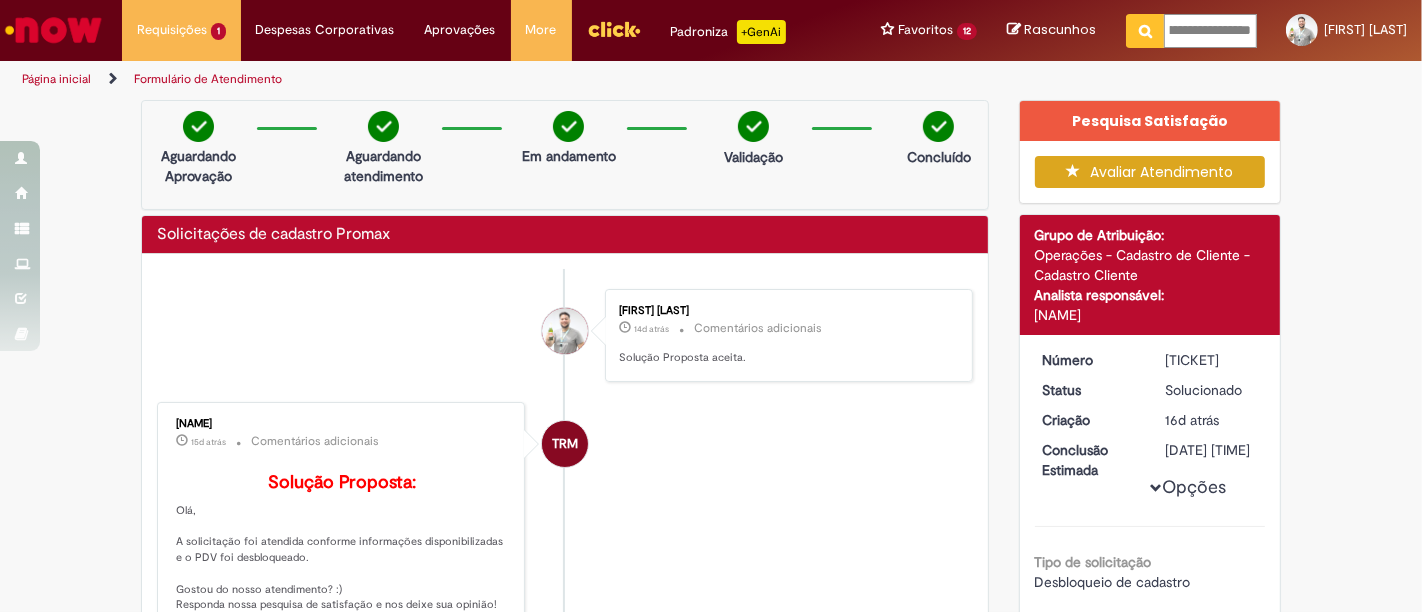 click at bounding box center [1145, 31] 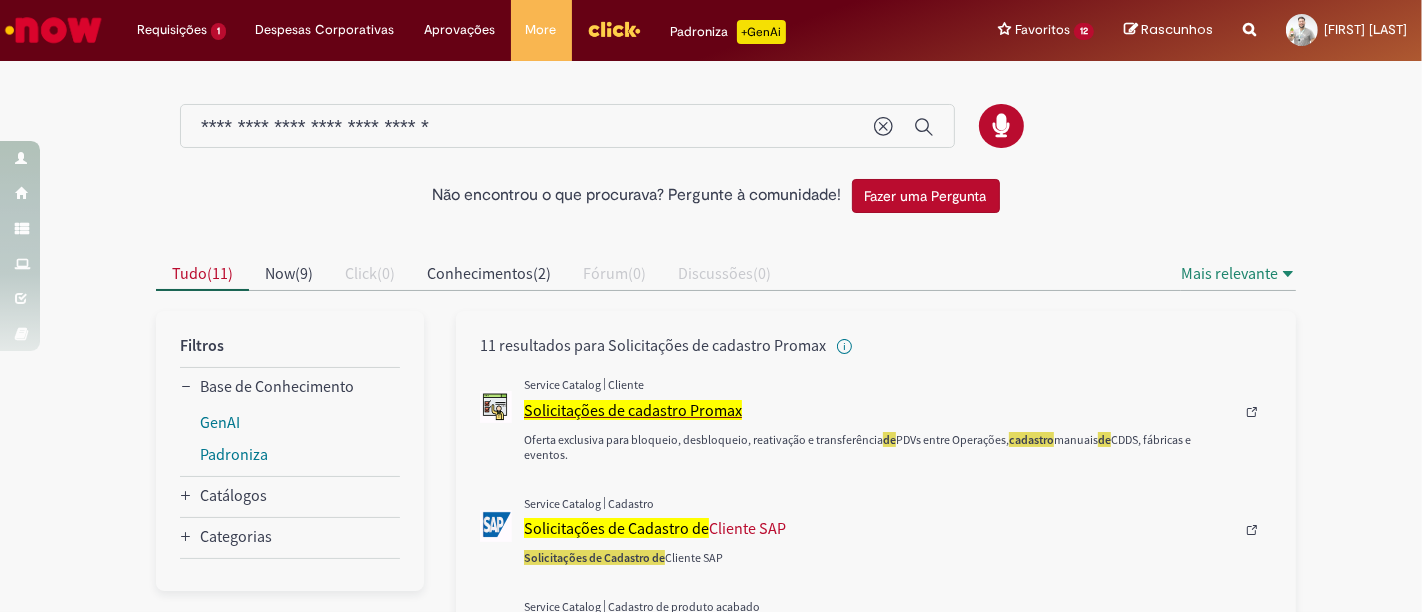 click on "Solicitações de cadastro Promax" at bounding box center [633, 410] 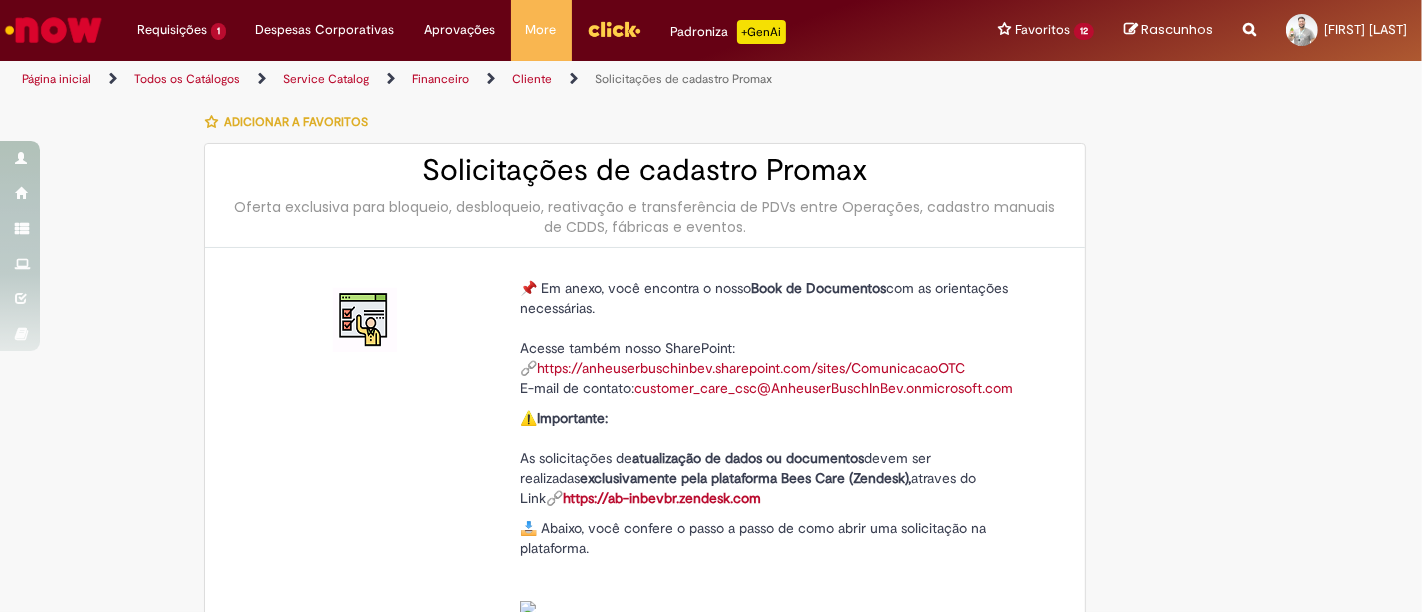 type on "********" 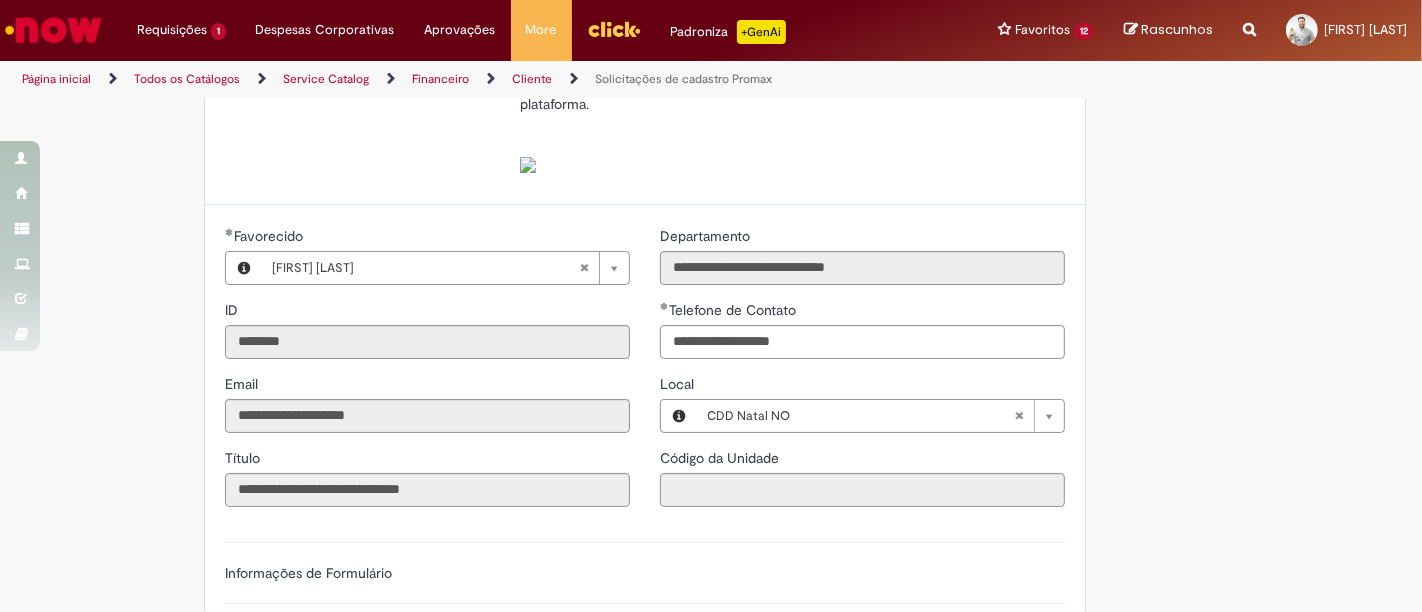 scroll, scrollTop: 666, scrollLeft: 0, axis: vertical 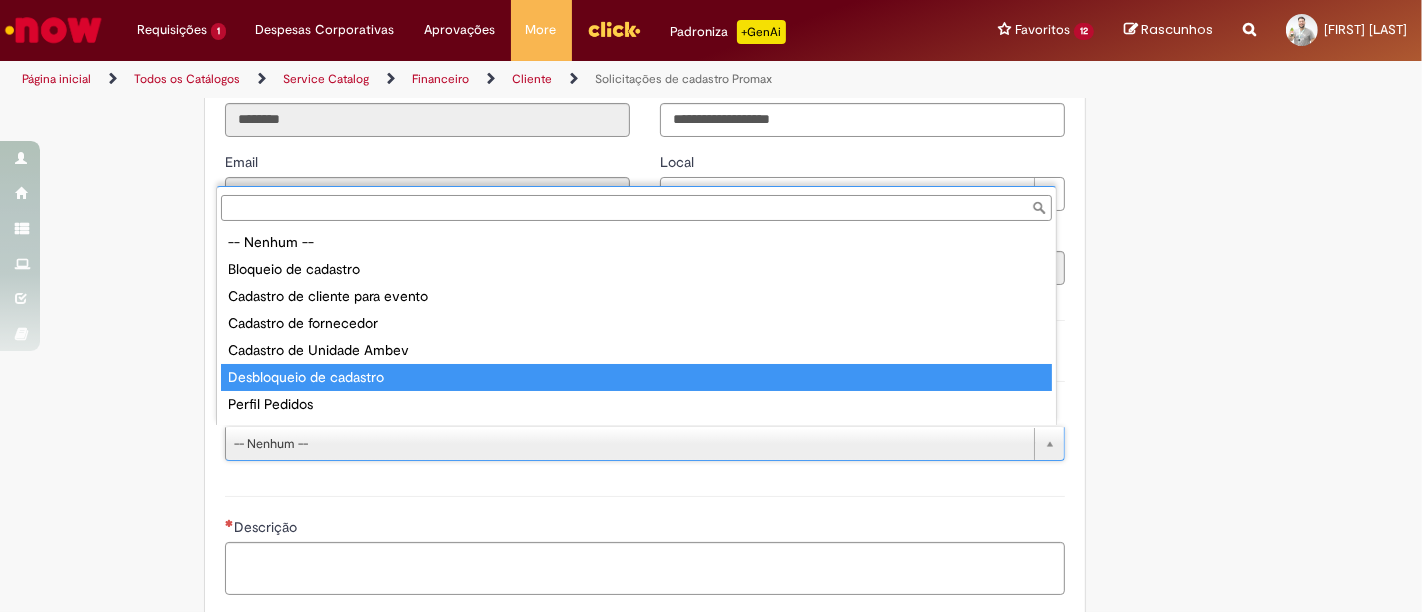 type on "**********" 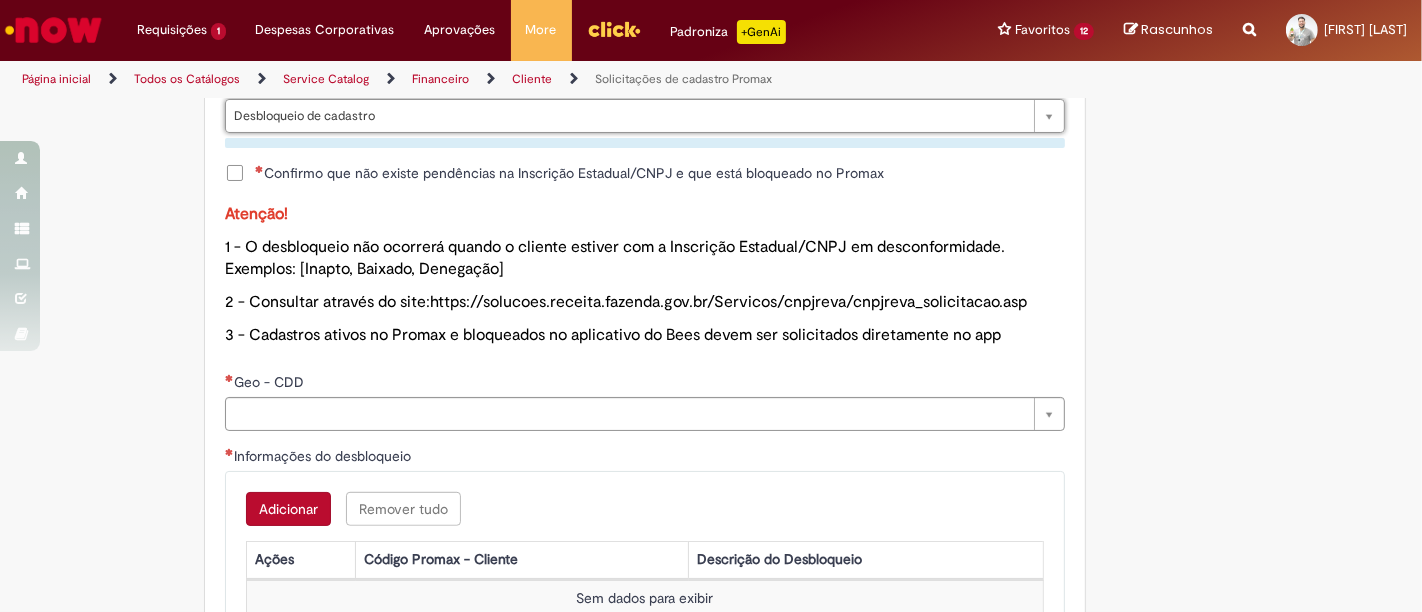 scroll, scrollTop: 1000, scrollLeft: 0, axis: vertical 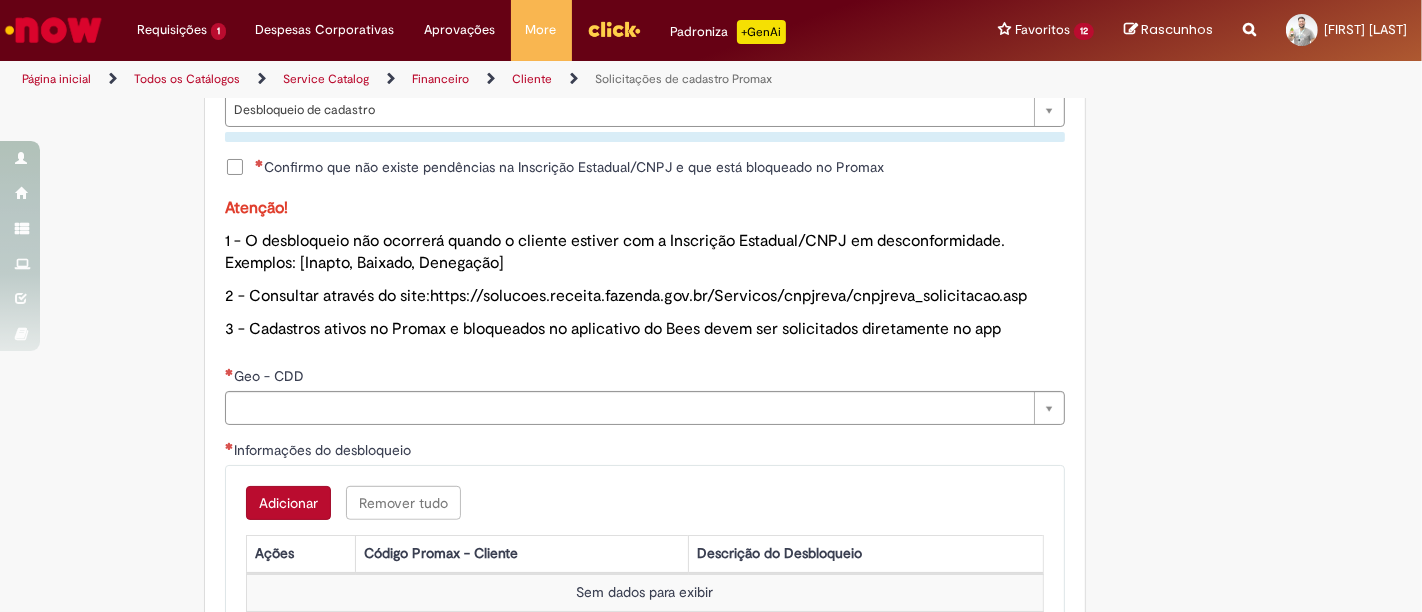click on "Confirmo que não existe pendências na Inscrição Estadual/CNPJ e que está bloqueado no Promax" at bounding box center (569, 167) 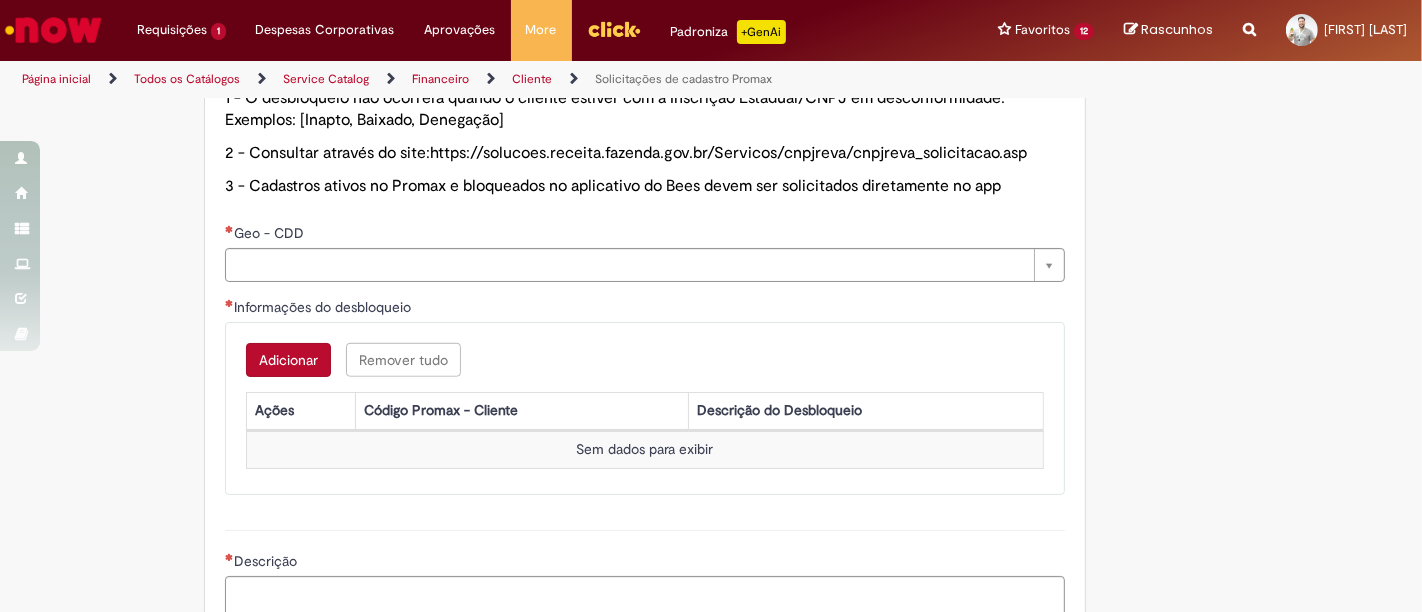scroll, scrollTop: 1222, scrollLeft: 0, axis: vertical 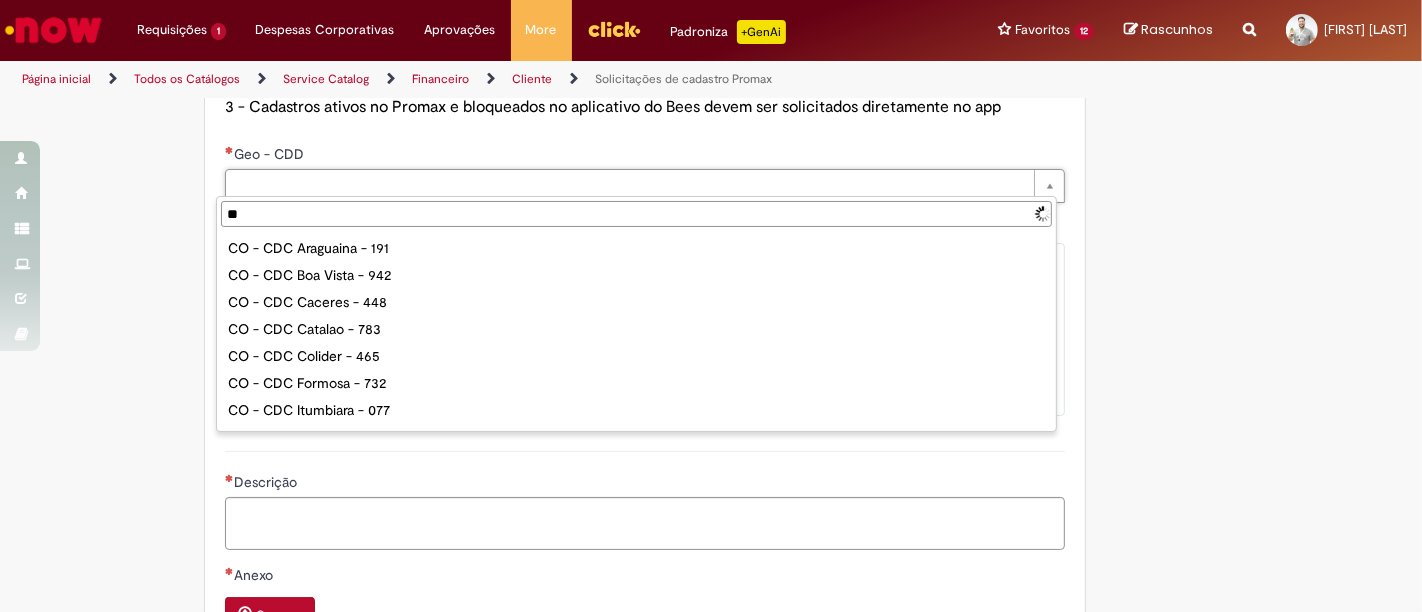 type on "***" 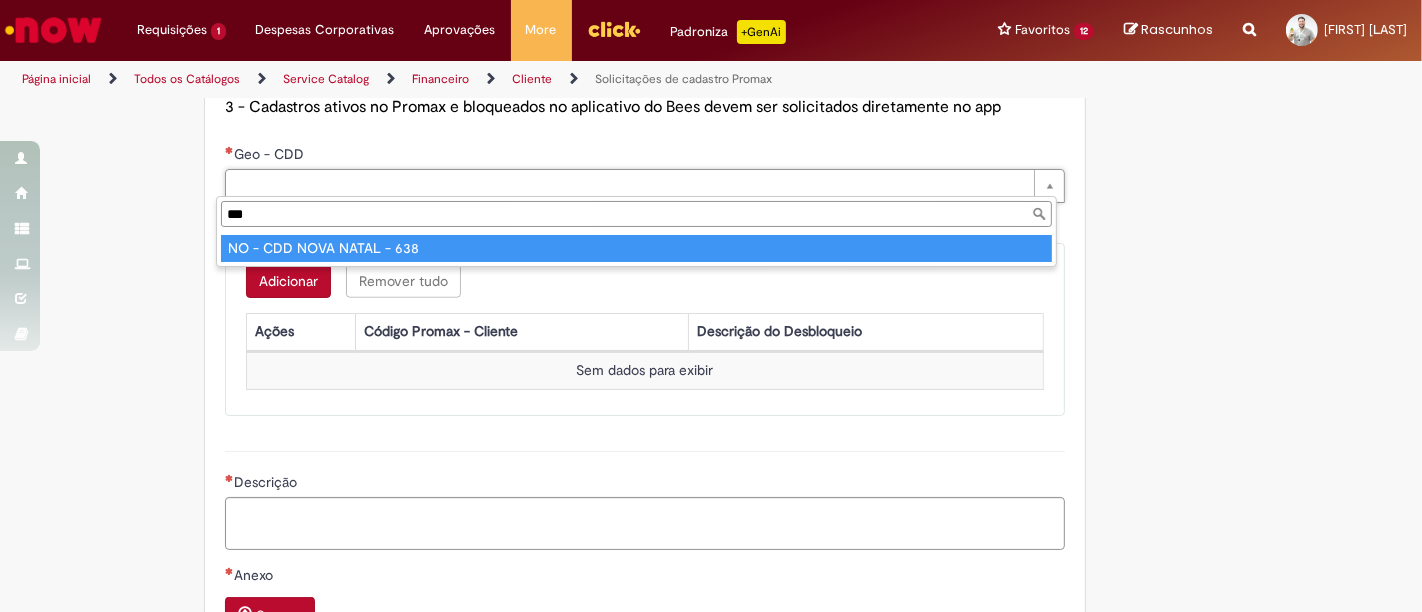 type on "**********" 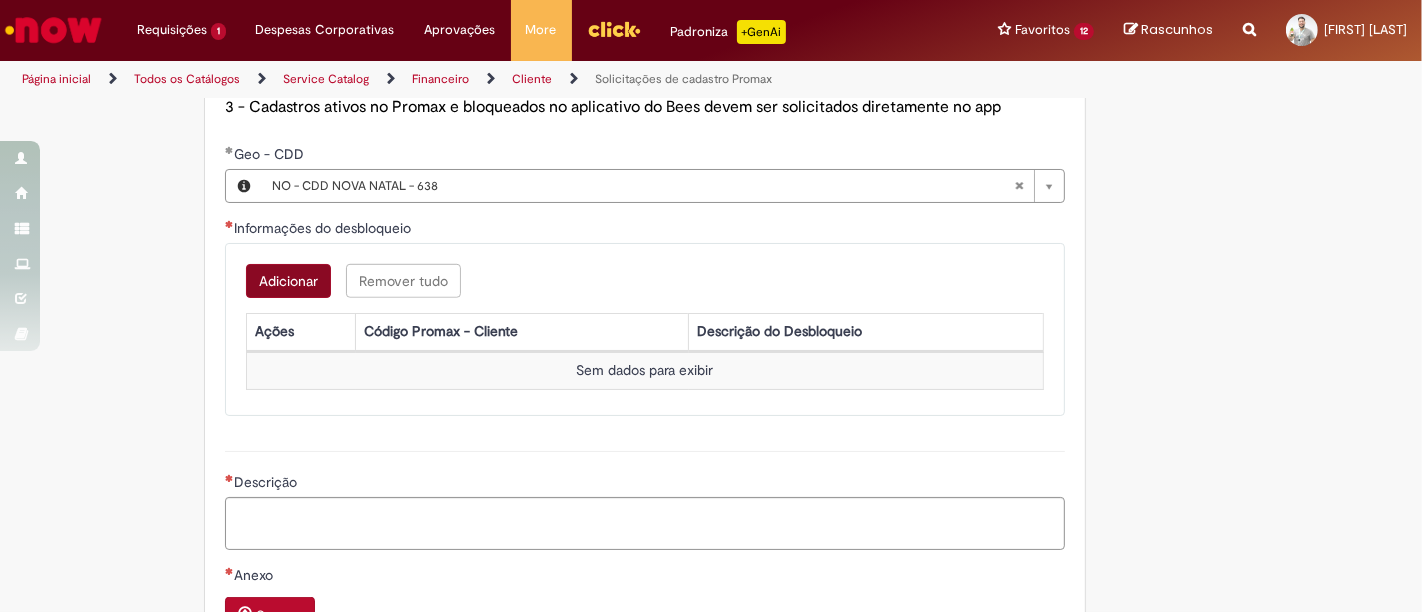click on "Adicionar Remover tudo" at bounding box center (645, 281) 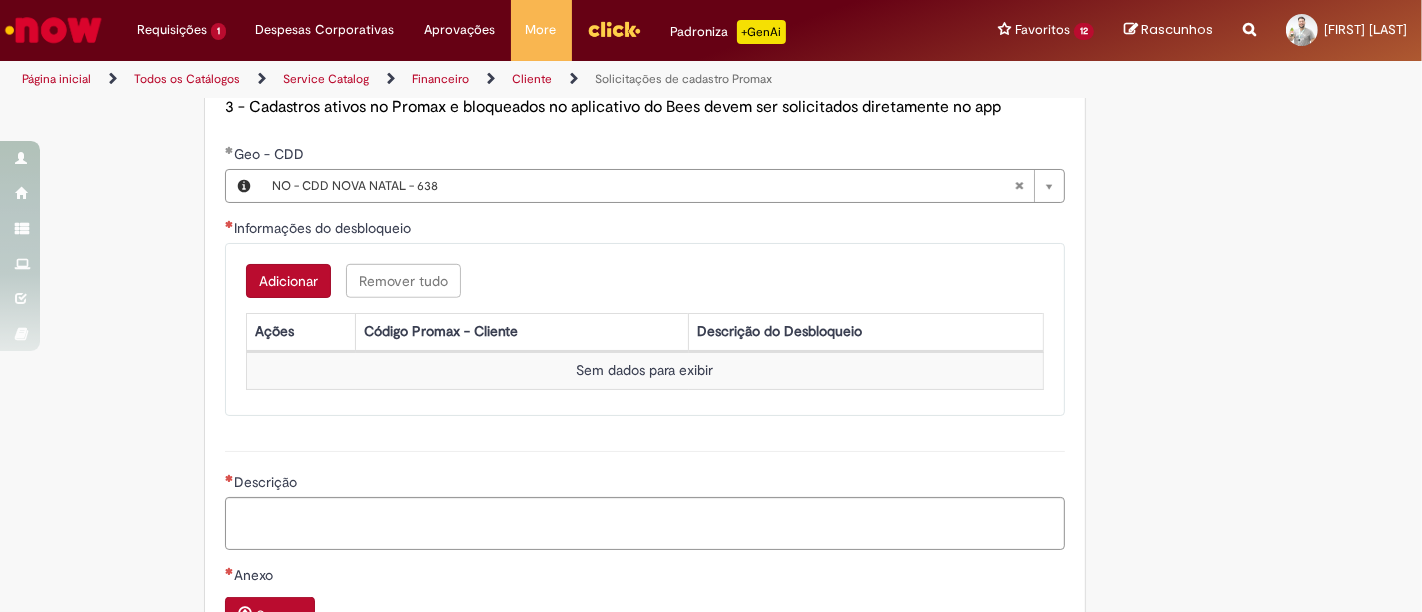 click on "Adicionar" at bounding box center (288, 281) 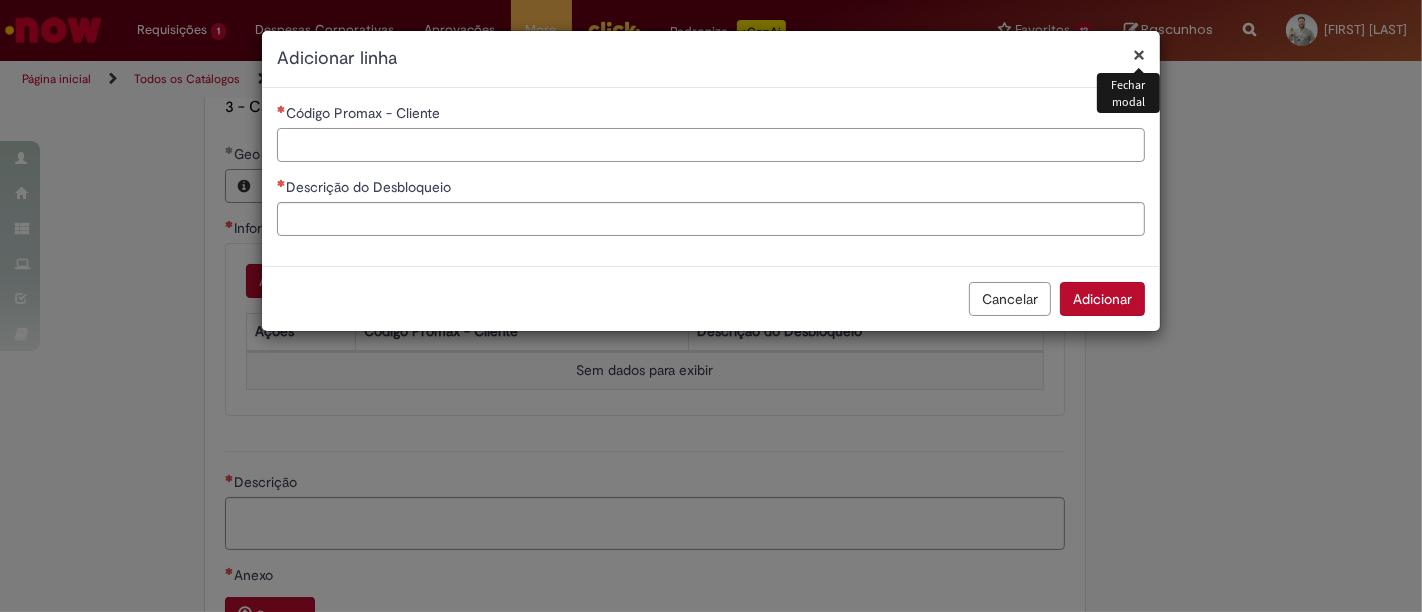 click on "Código Promax - Cliente" at bounding box center [711, 145] 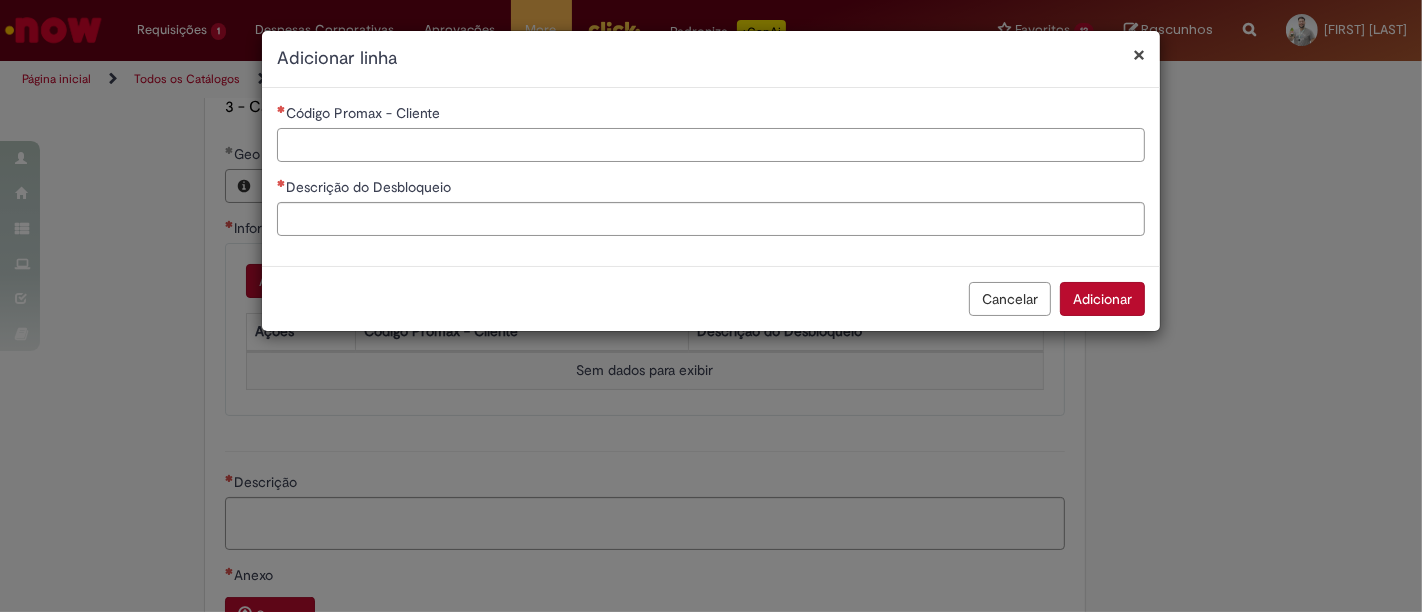 click on "Código Promax - Cliente" at bounding box center [711, 145] 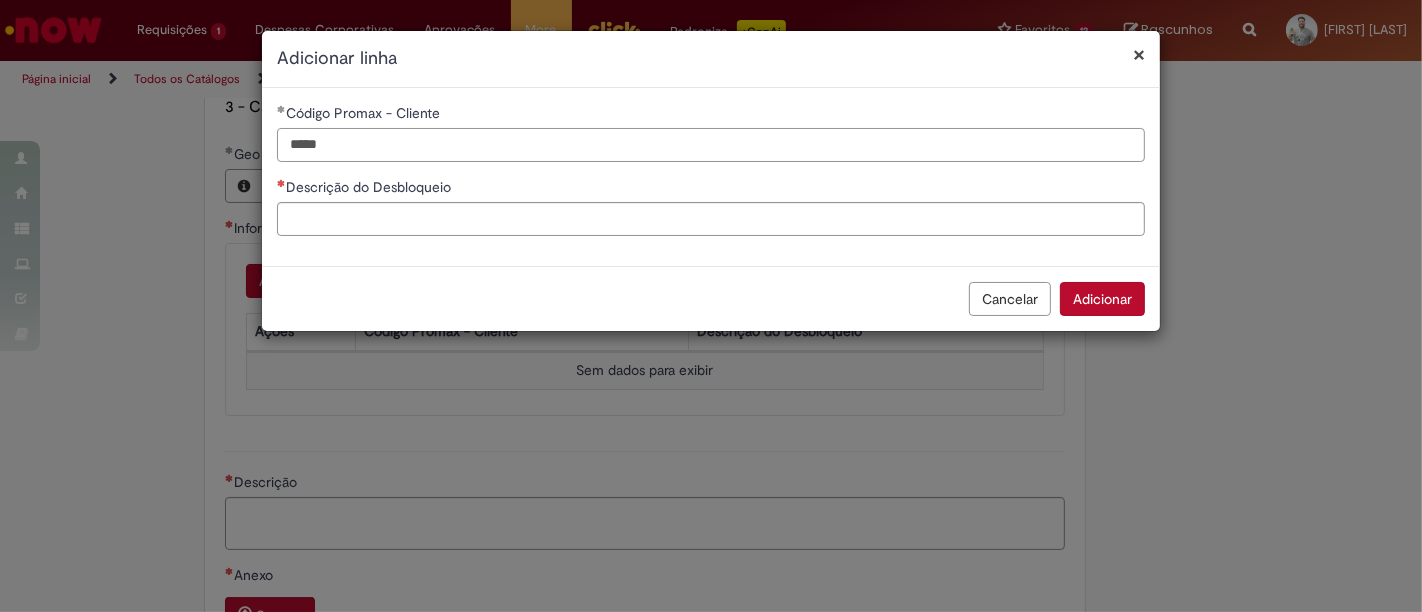 type on "*****" 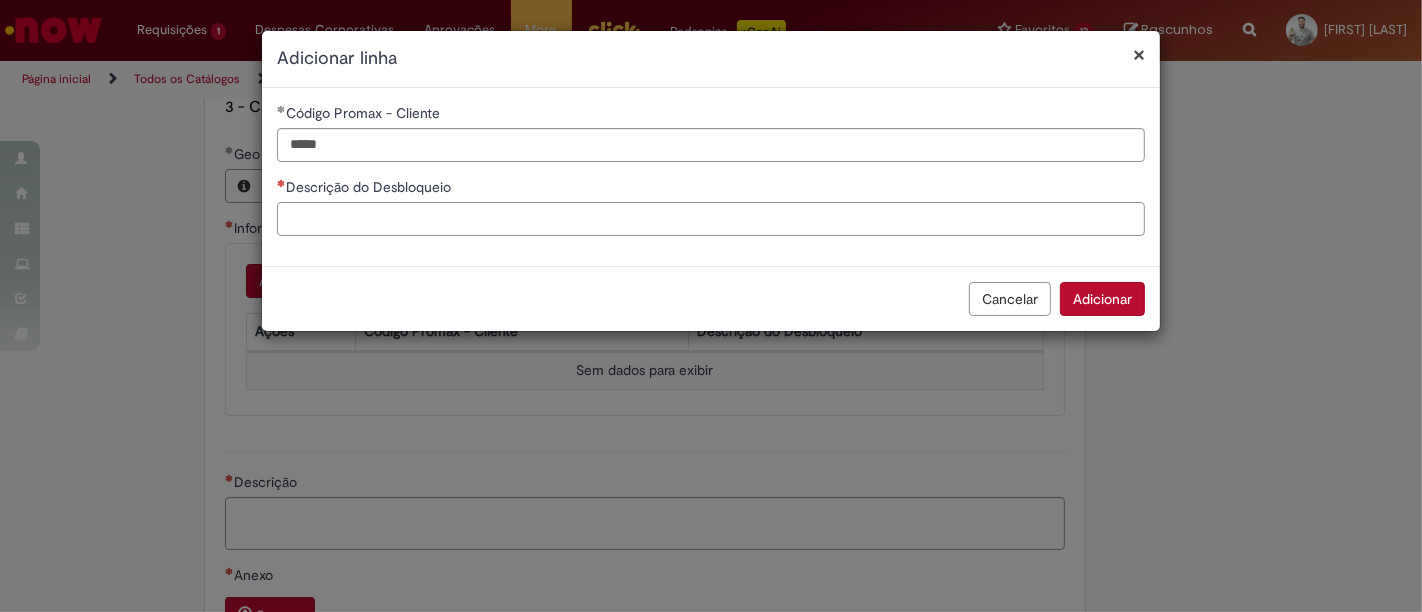 click on "Descrição do Desbloqueio" at bounding box center [711, 219] 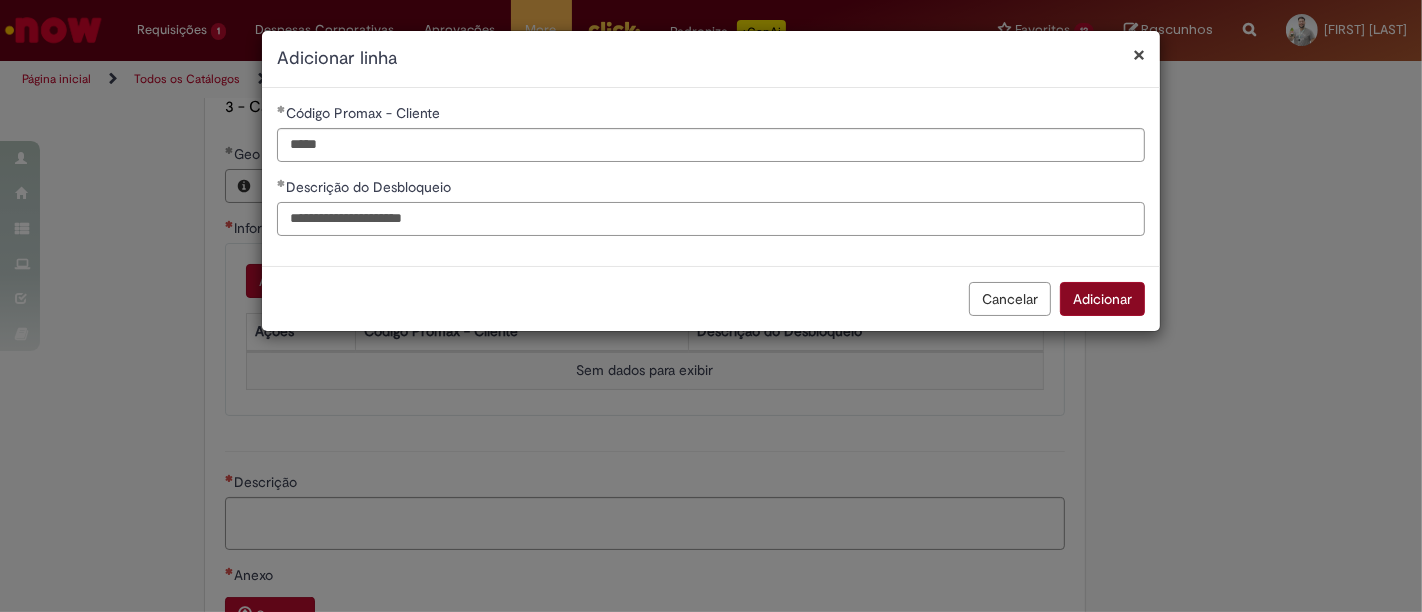 type on "**********" 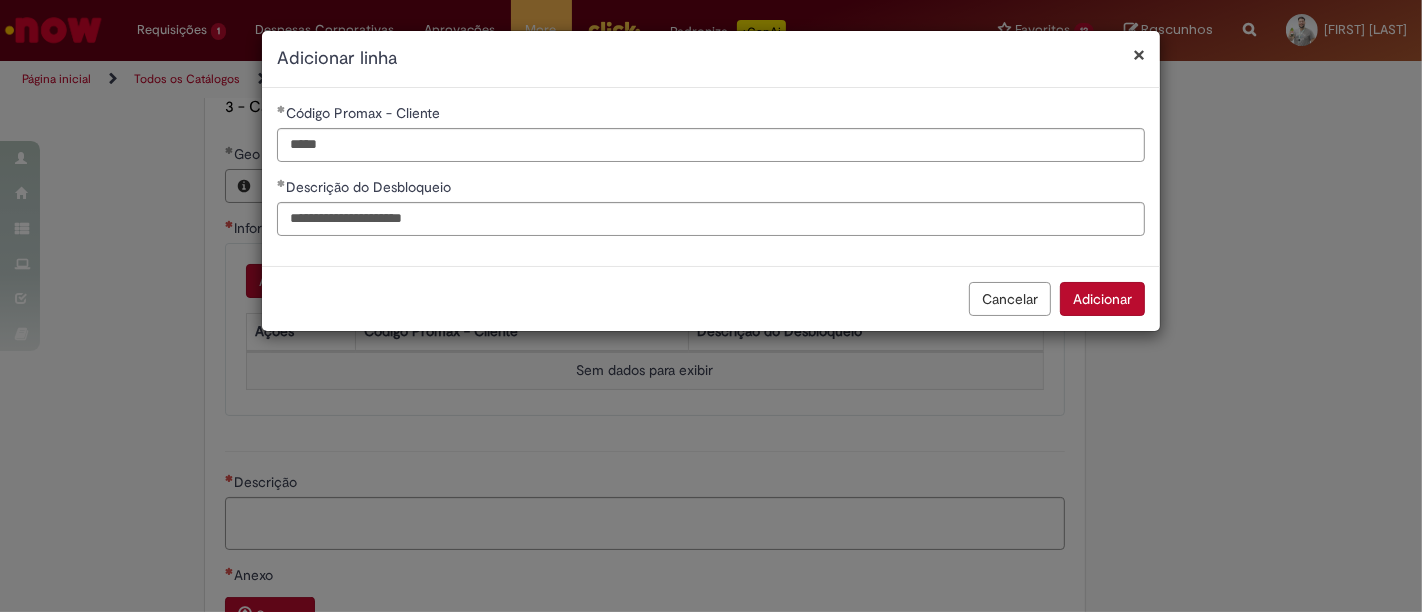 click on "Adicionar" at bounding box center [1102, 299] 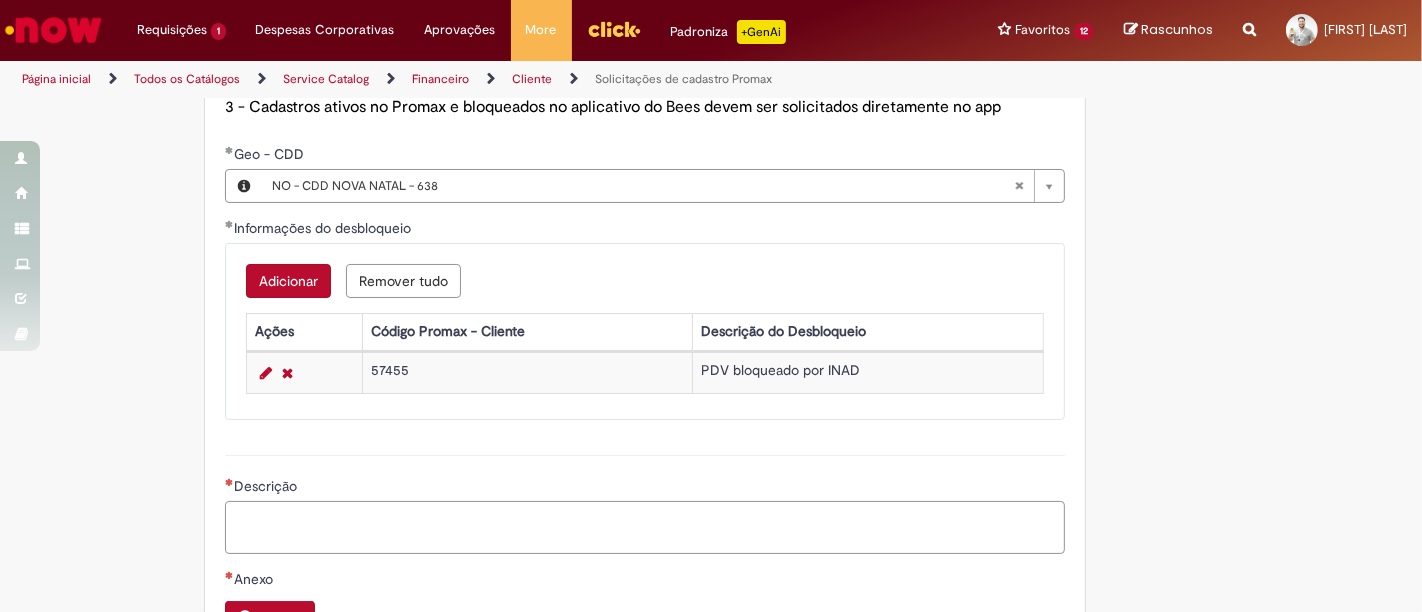 click on "Descrição" at bounding box center (645, 527) 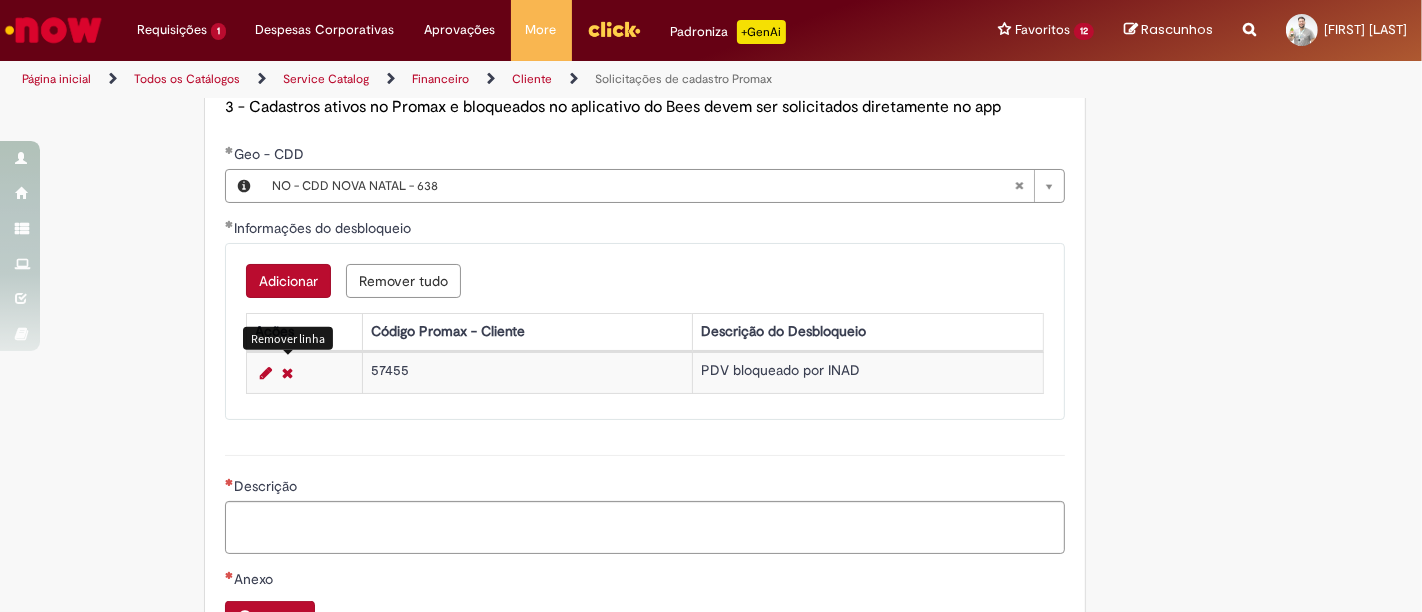 click at bounding box center [266, 373] 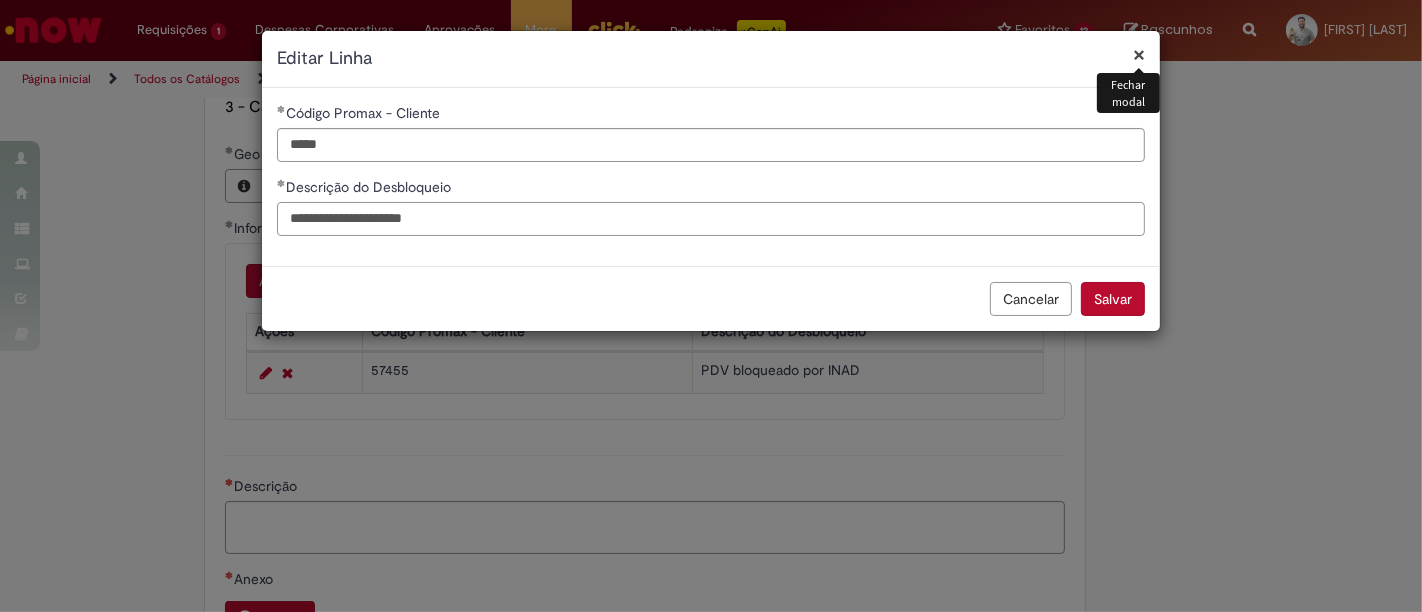 click on "**********" at bounding box center (711, 219) 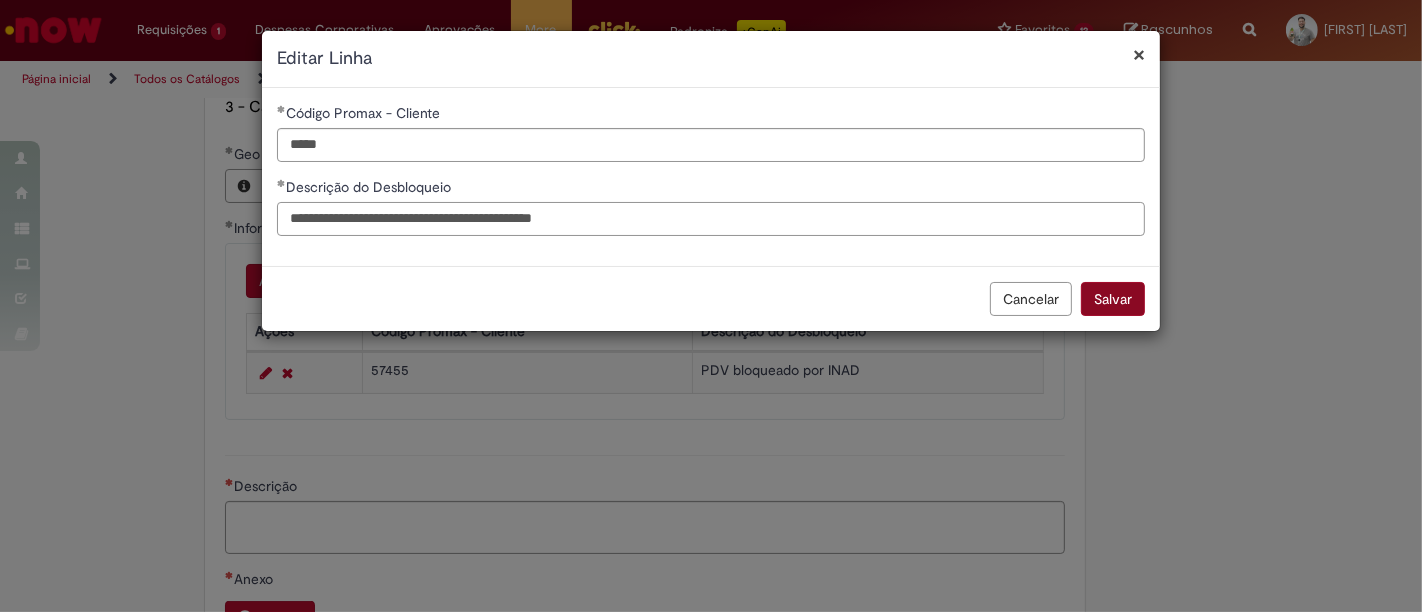 type on "**********" 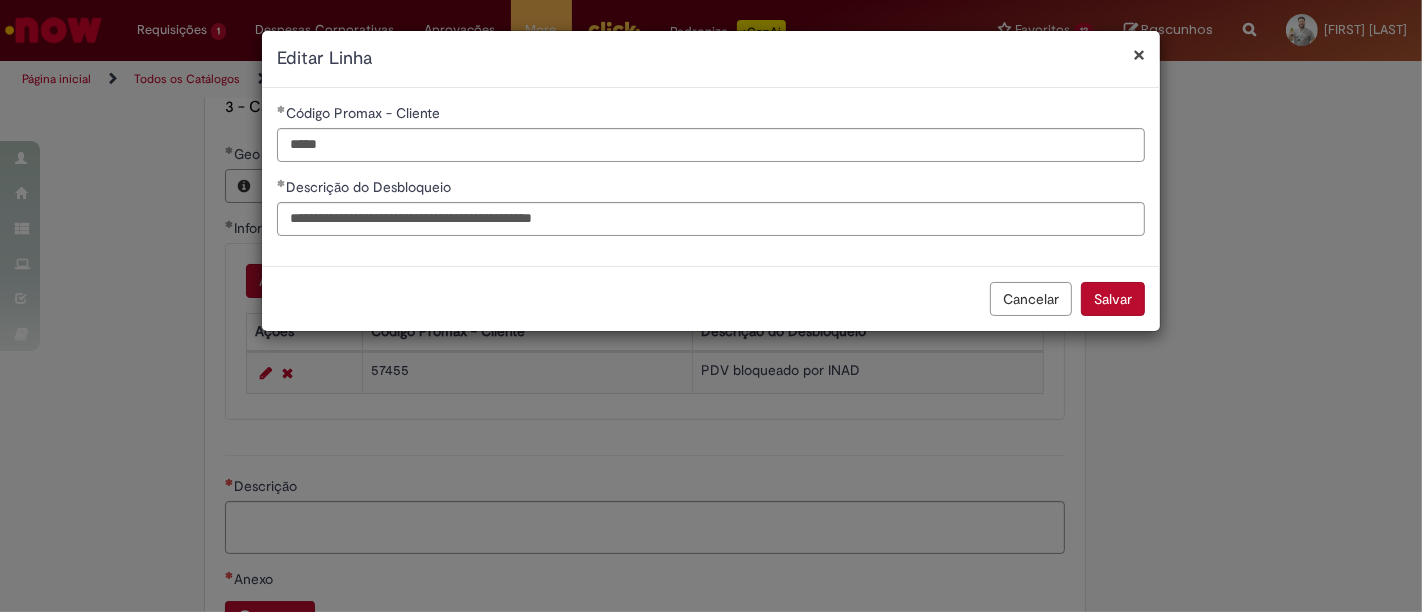 click on "Salvar" at bounding box center [1113, 299] 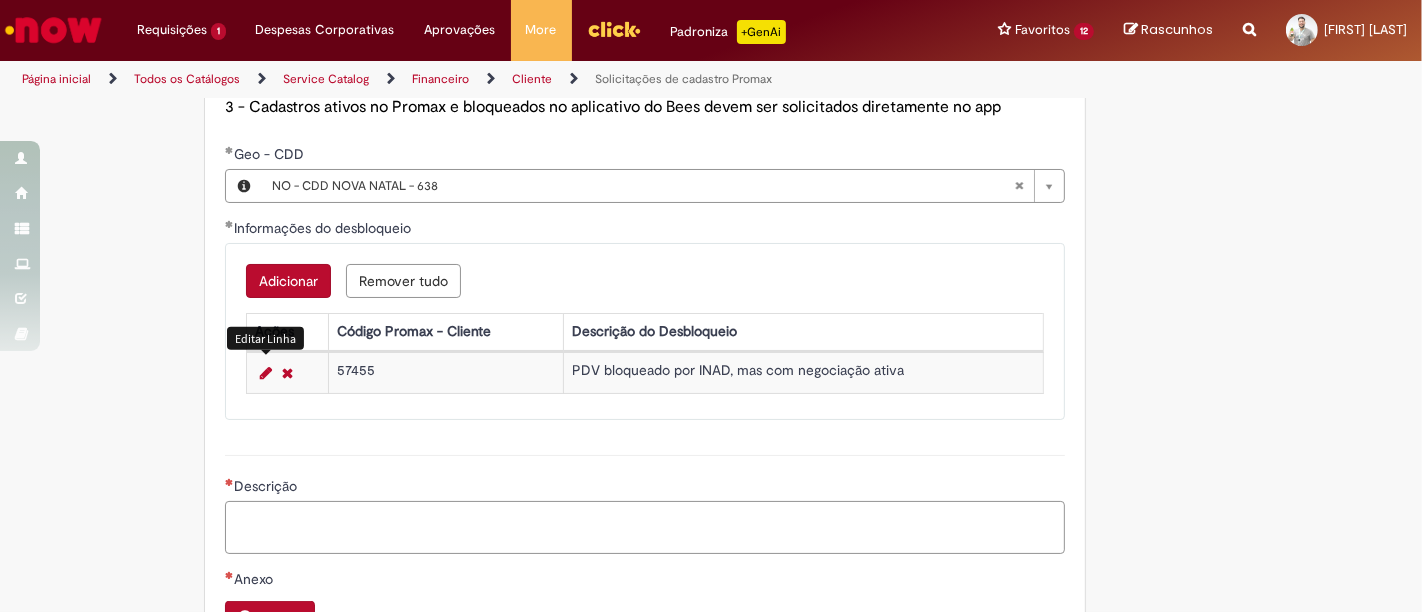 click on "Descrição" at bounding box center [645, 527] 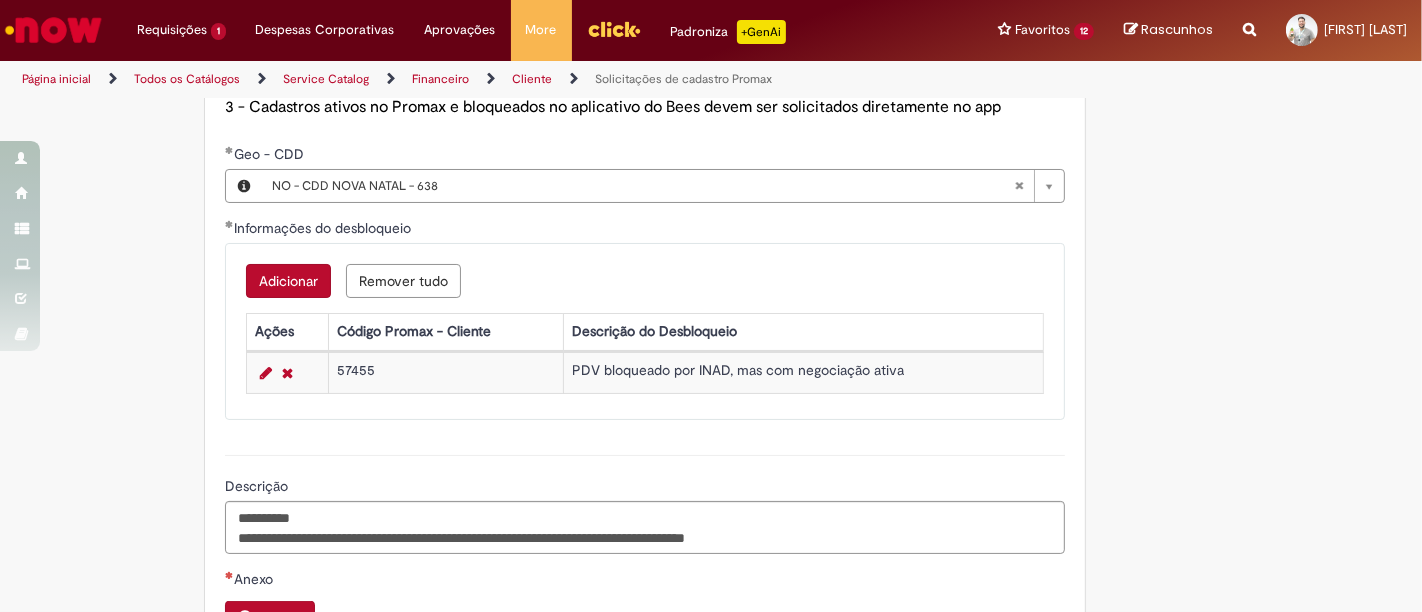 drag, startPoint x: 765, startPoint y: 540, endPoint x: 748, endPoint y: 550, distance: 19.723083 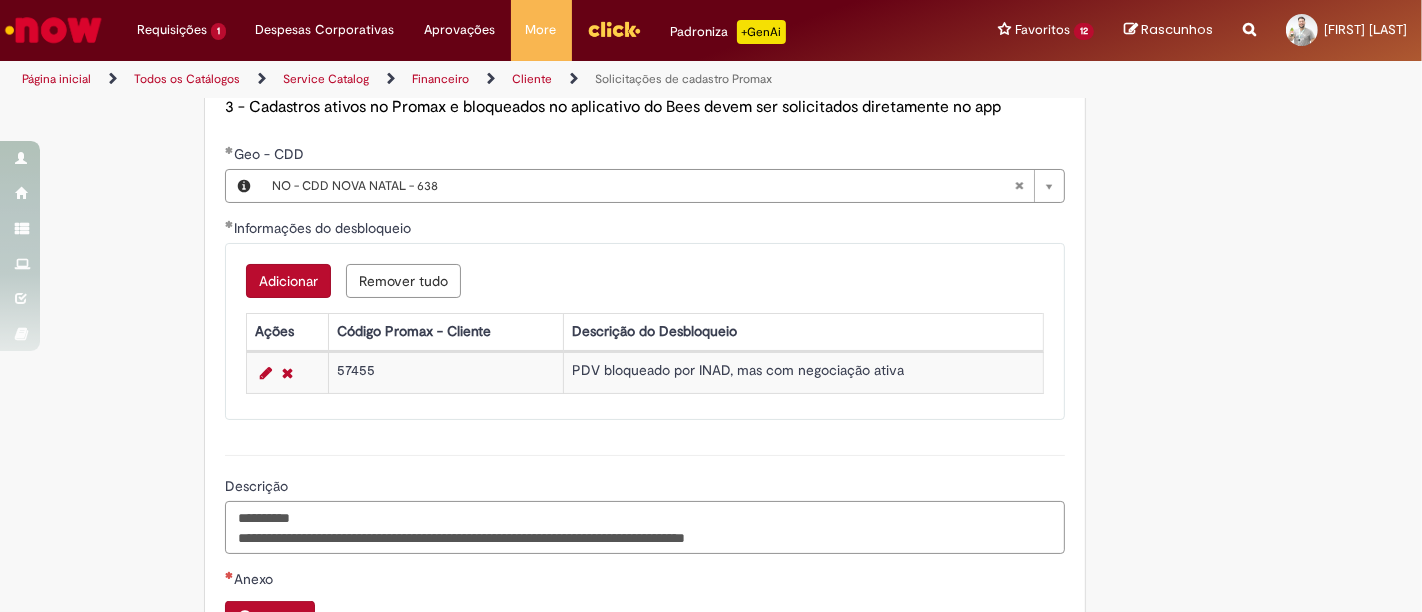 drag, startPoint x: 771, startPoint y: 535, endPoint x: 727, endPoint y: 535, distance: 44 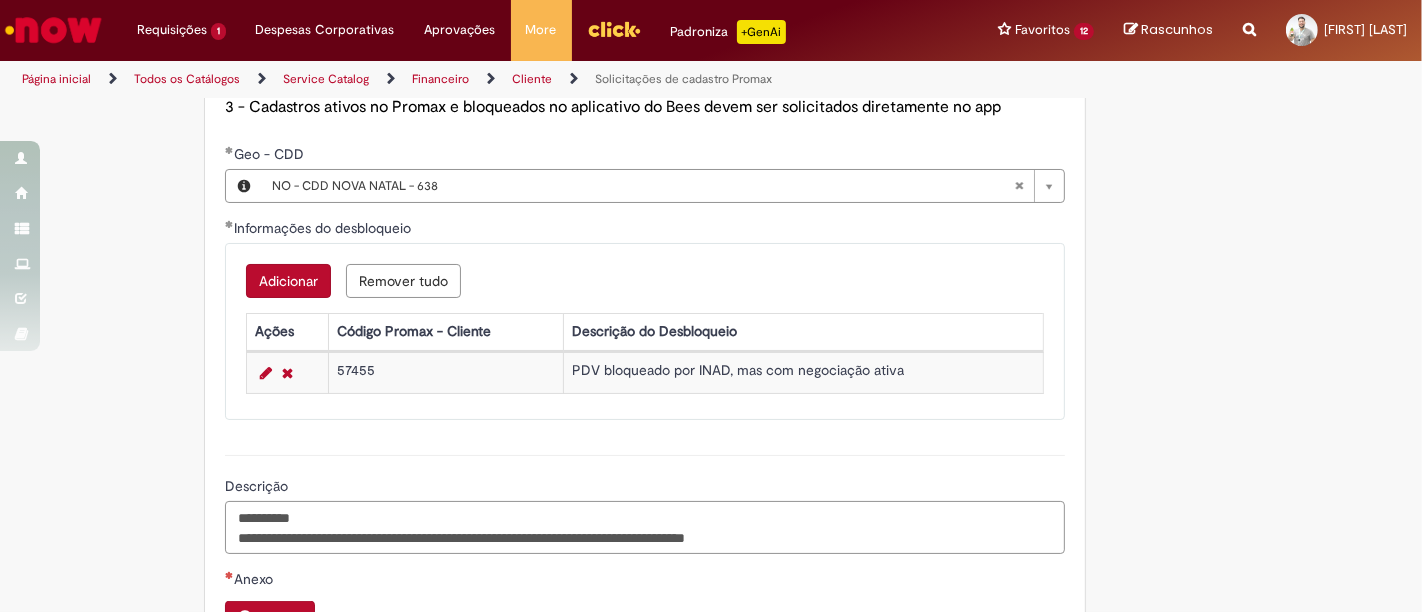 click on "**********" at bounding box center (645, 527) 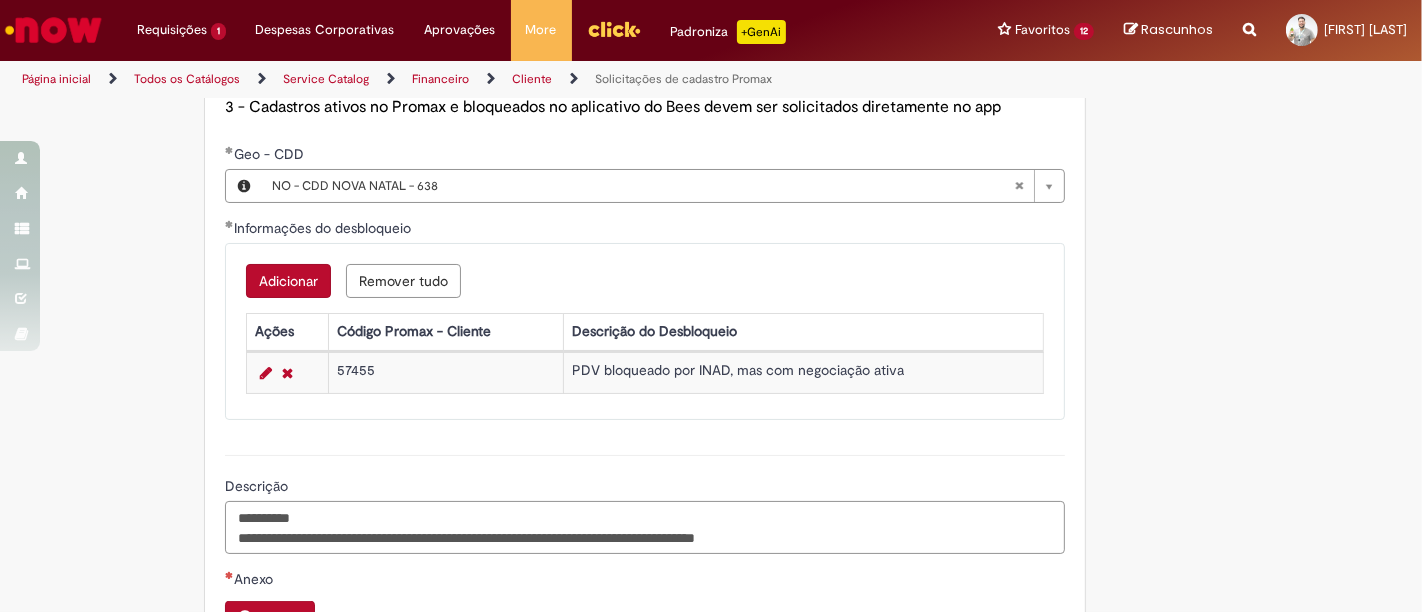 click on "**********" at bounding box center [645, 527] 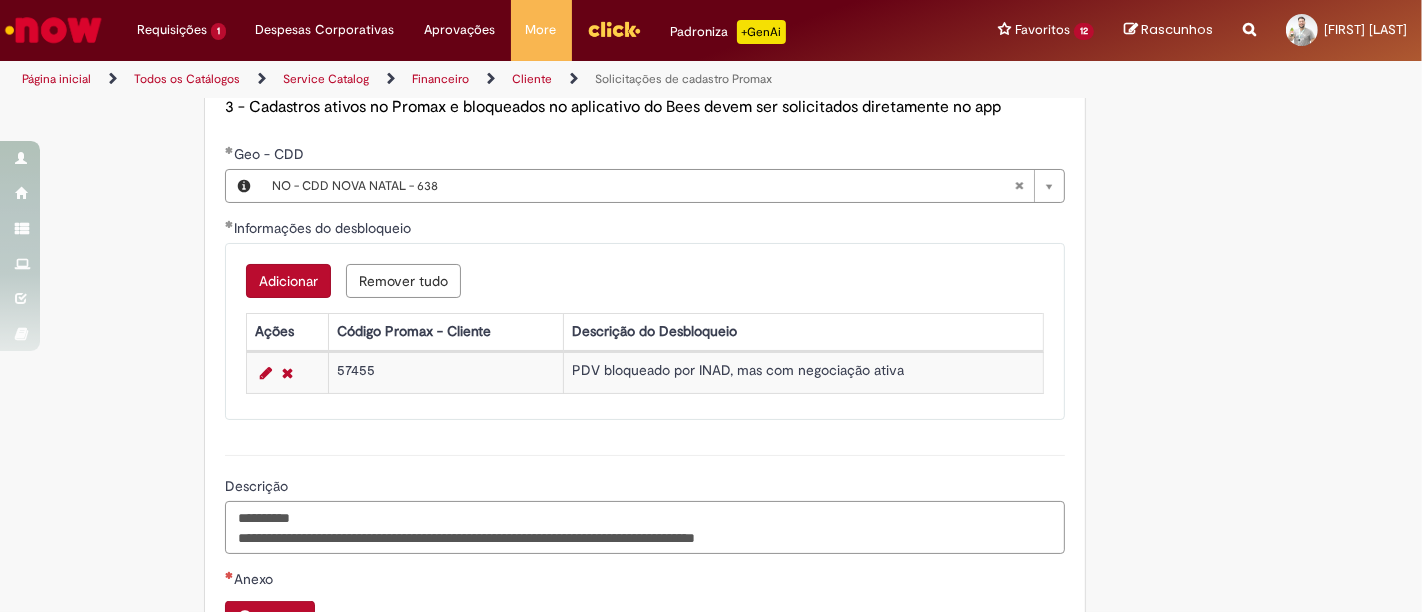 click on "**********" at bounding box center [645, 527] 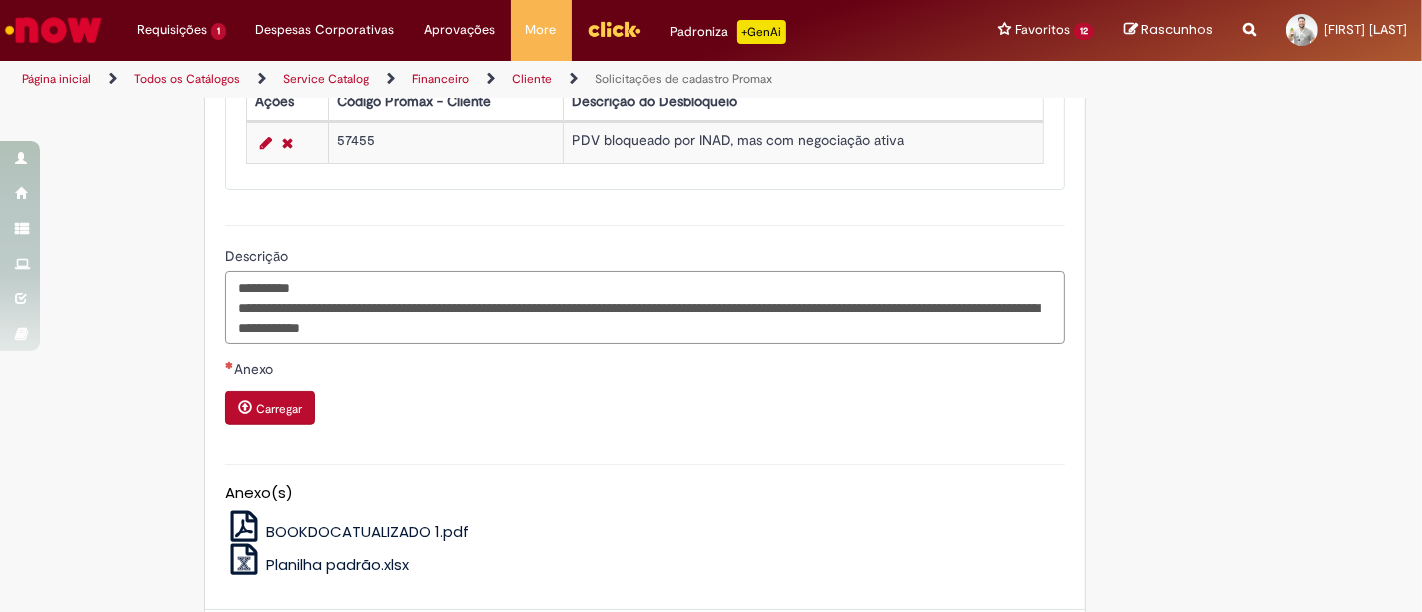 scroll, scrollTop: 1544, scrollLeft: 0, axis: vertical 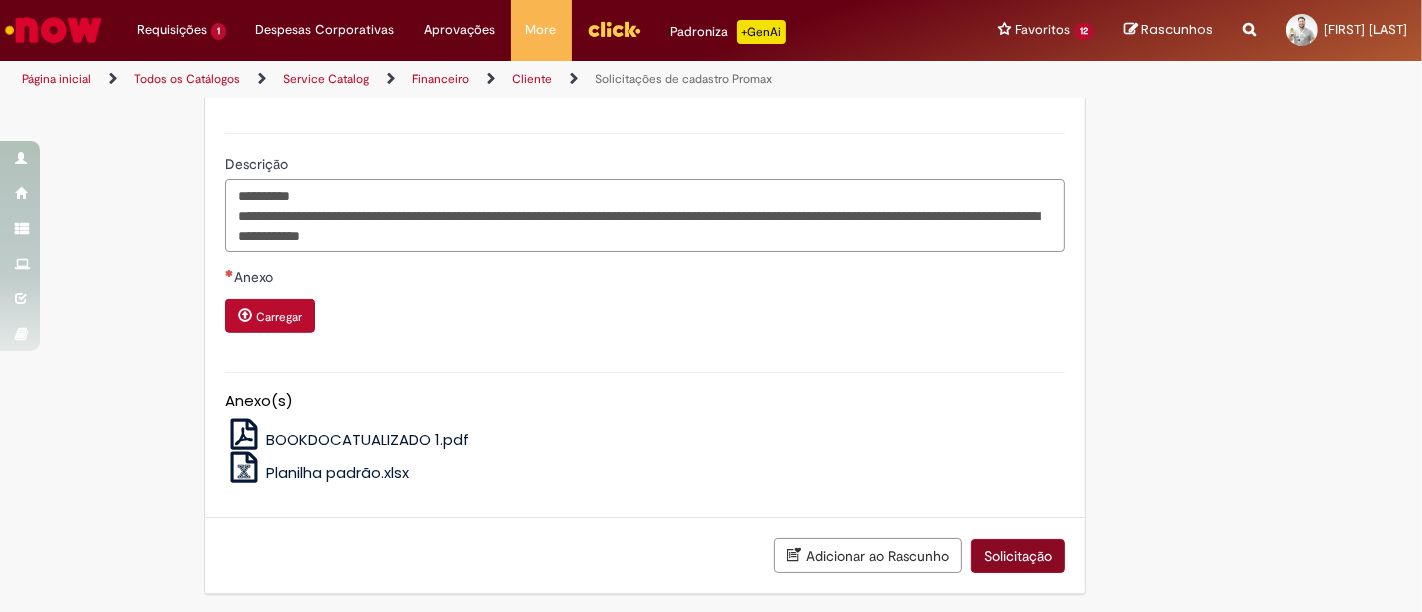type on "**********" 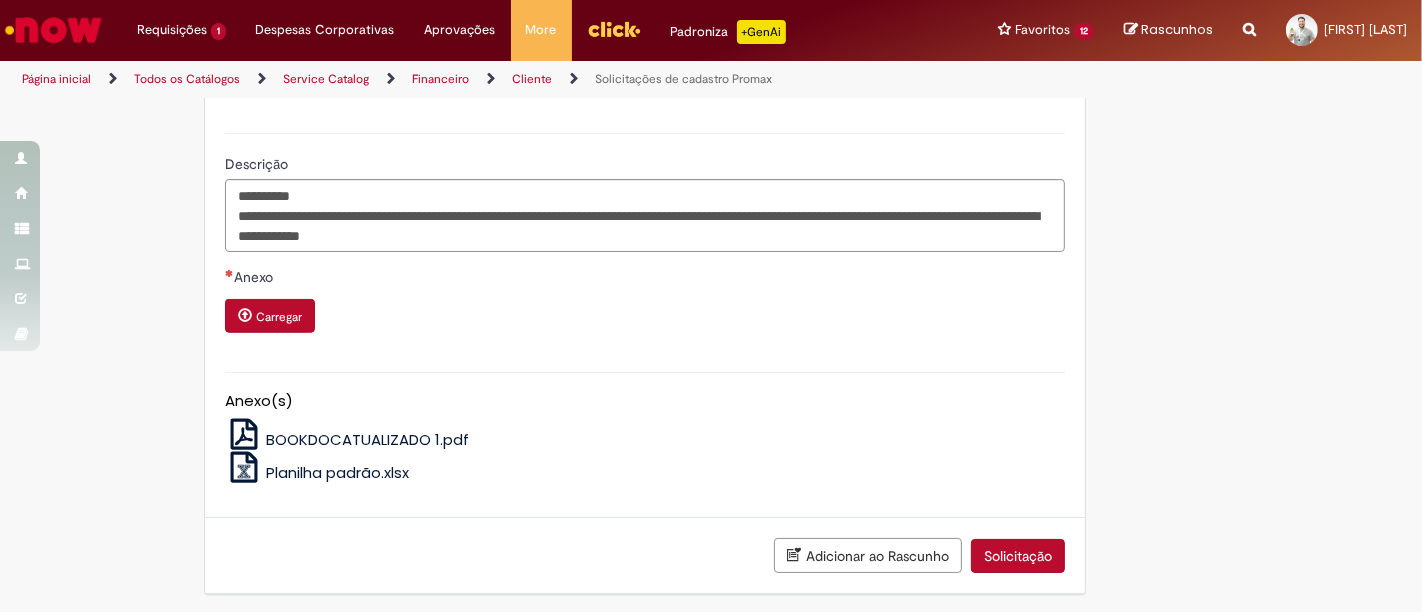 click on "Solicitação" at bounding box center [1018, 556] 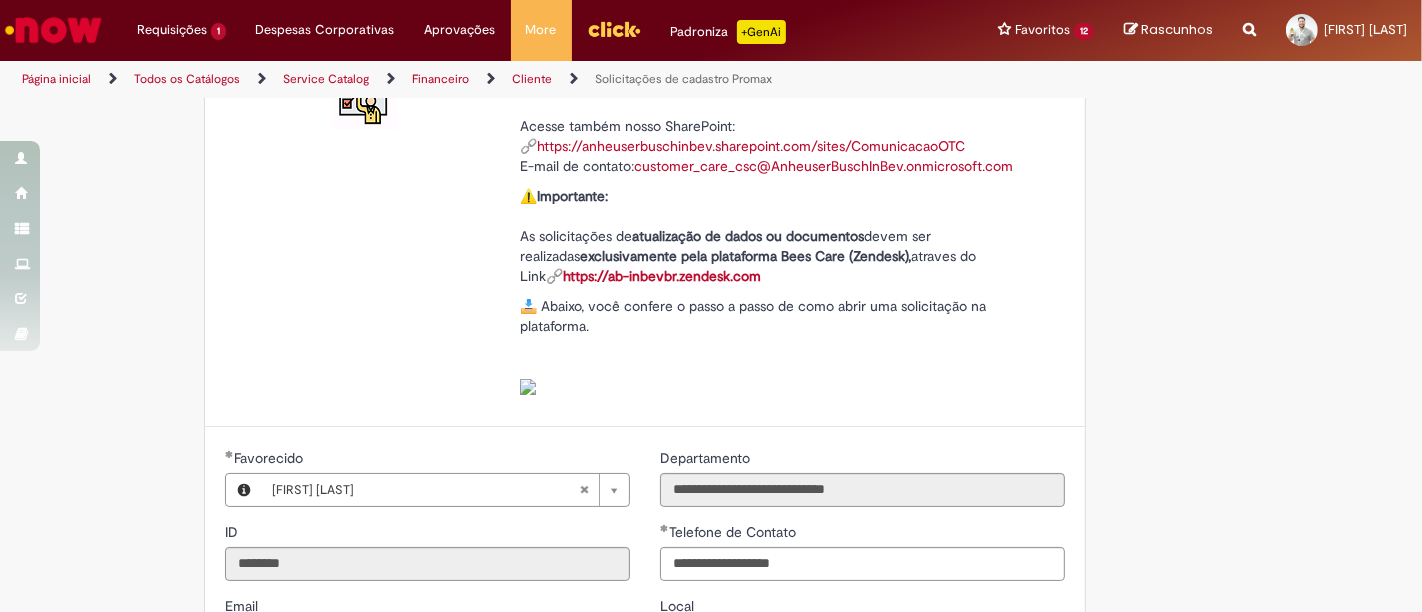 scroll, scrollTop: 0, scrollLeft: 0, axis: both 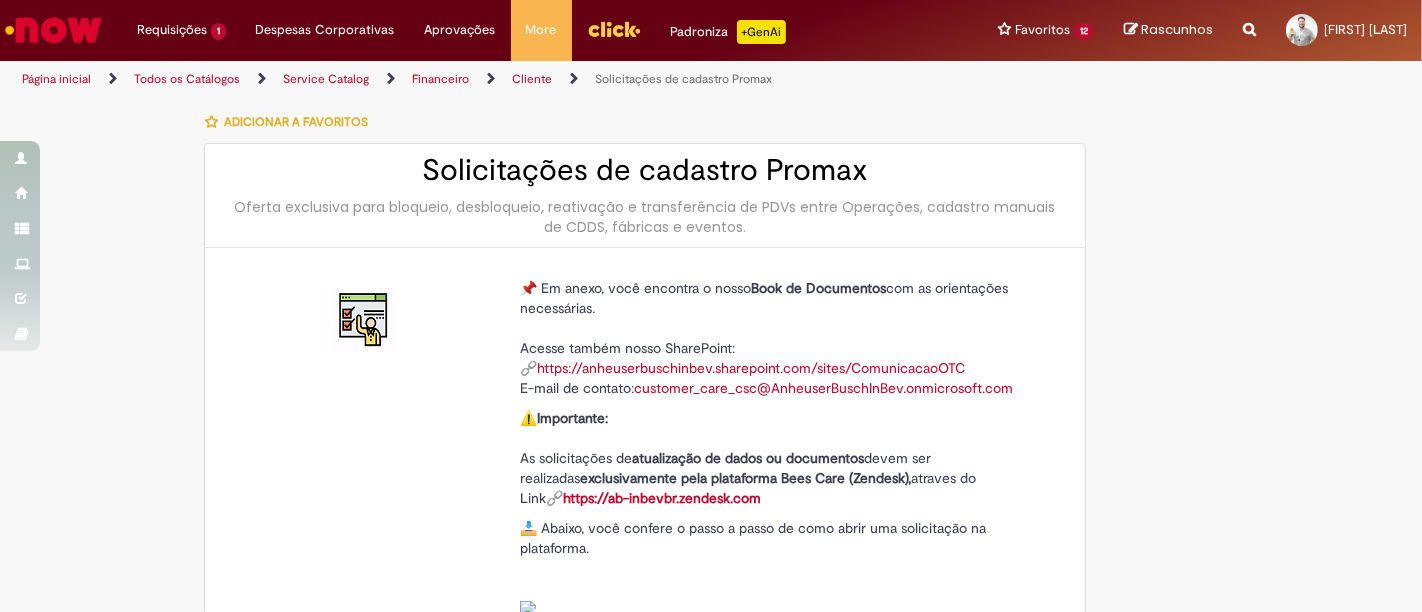 click on "Adicionar a Favoritos" at bounding box center (296, 122) 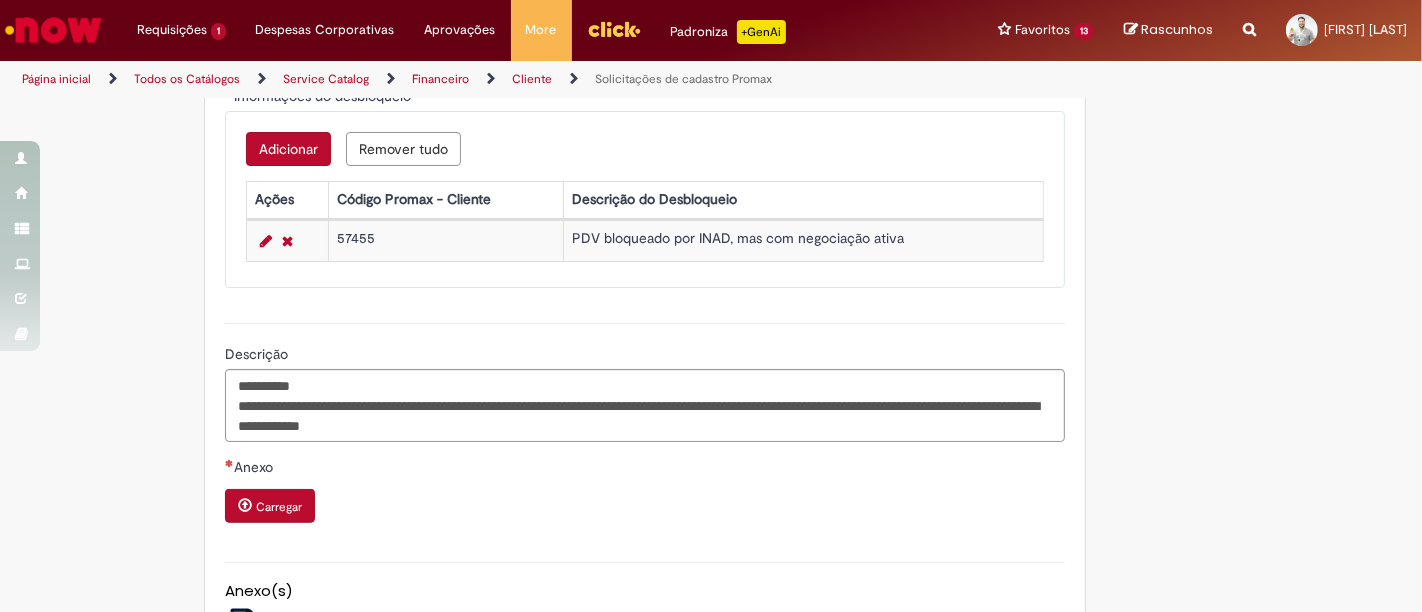 scroll, scrollTop: 1544, scrollLeft: 0, axis: vertical 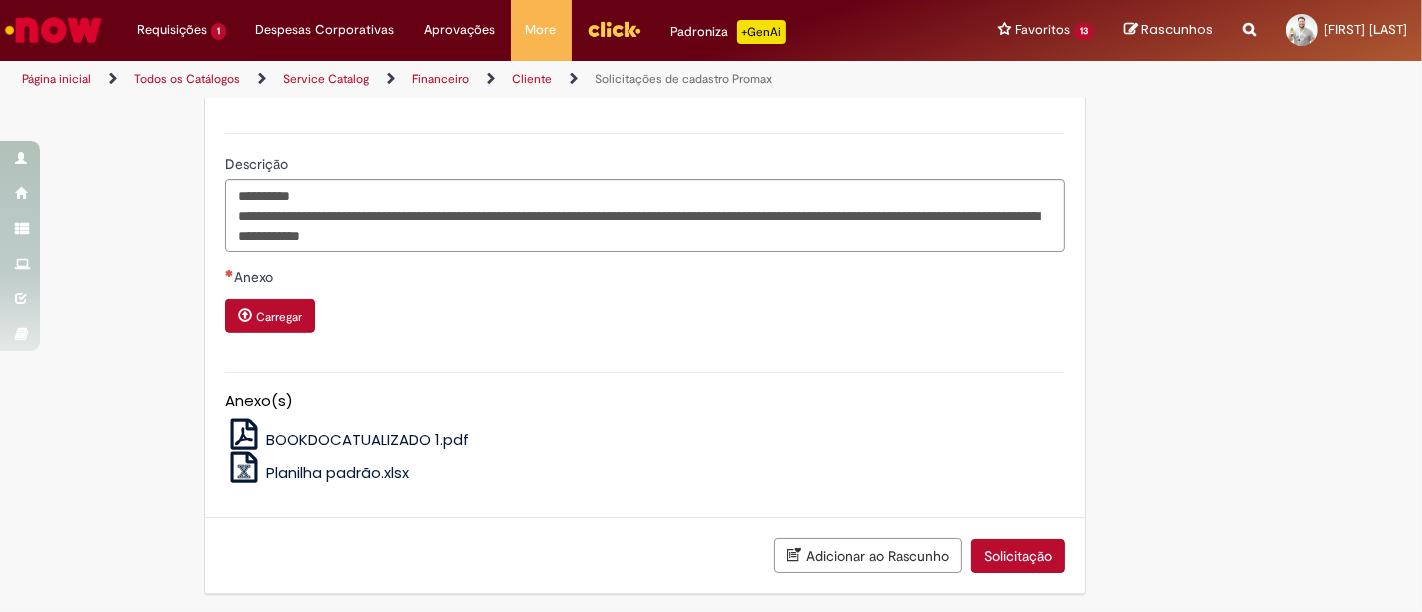 click on "Carregar" at bounding box center (270, 316) 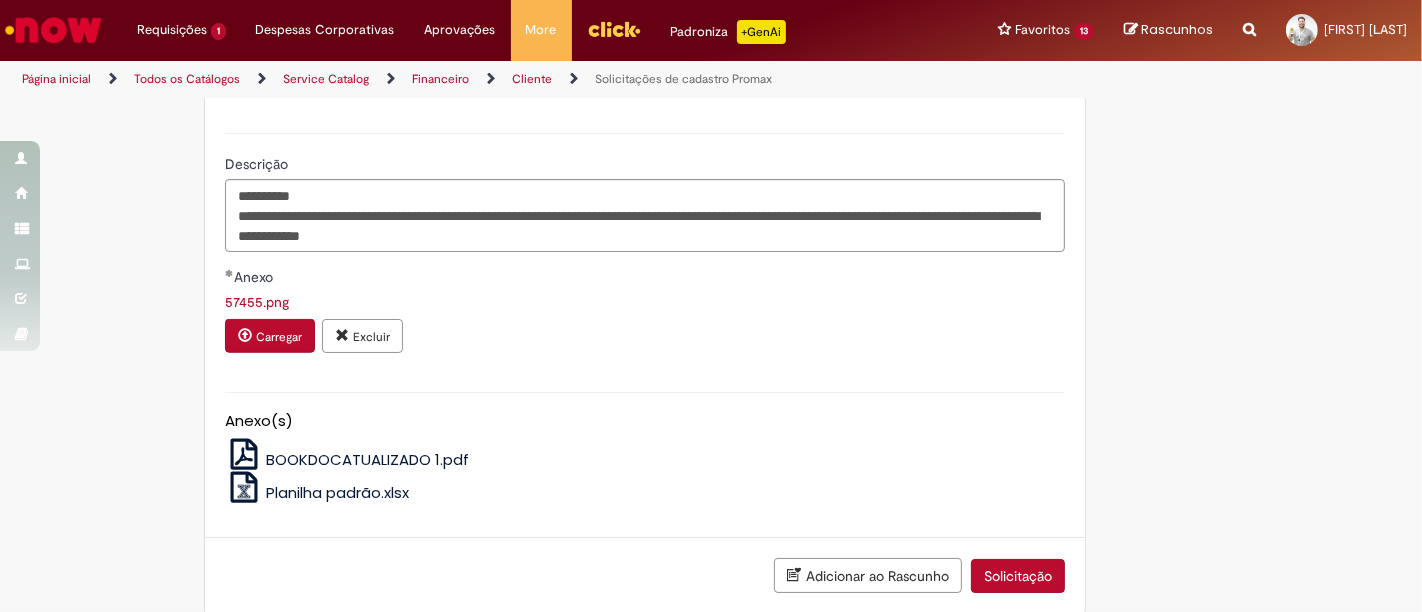 click on "Solicitação" at bounding box center [1018, 576] 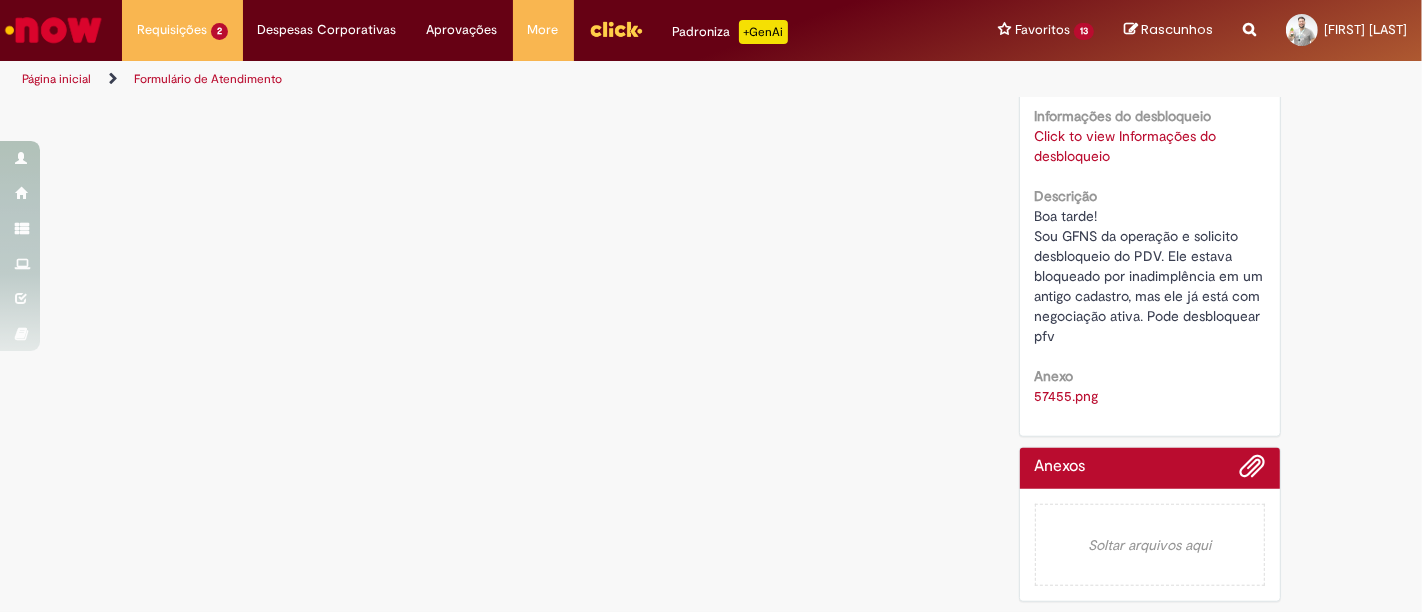 scroll, scrollTop: 0, scrollLeft: 0, axis: both 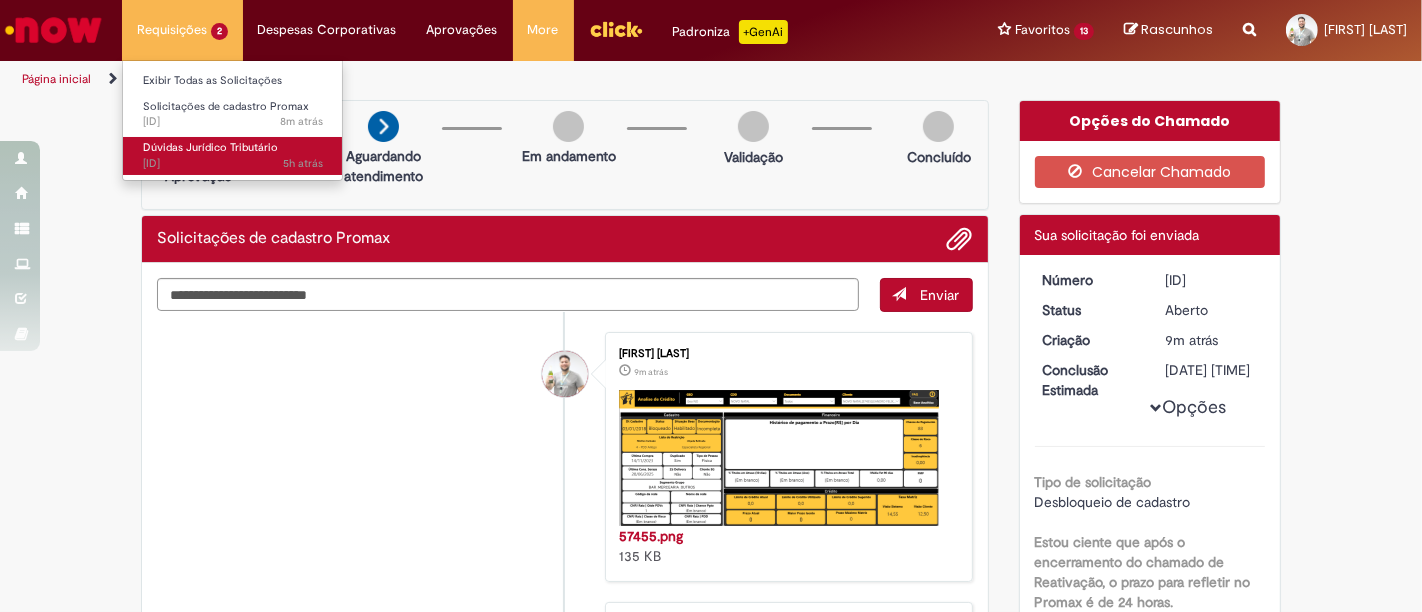 click on "5h atrás 5 horas atrás  [TICKET]" at bounding box center [233, 164] 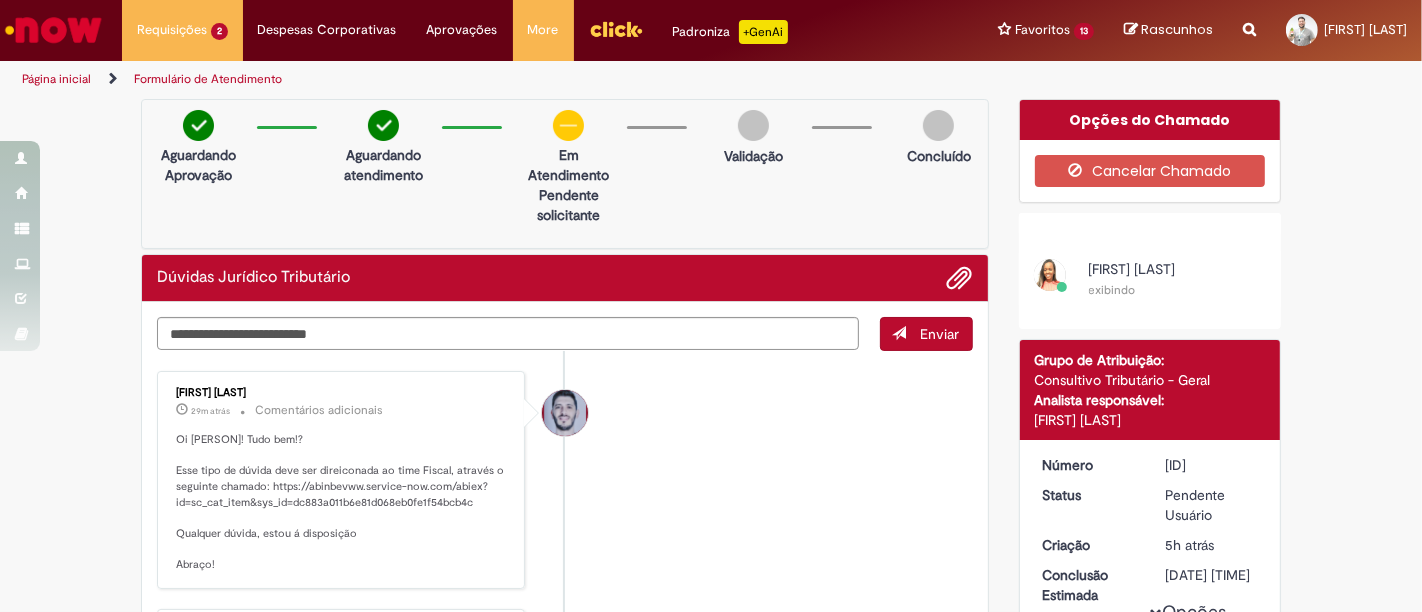 scroll, scrollTop: 0, scrollLeft: 0, axis: both 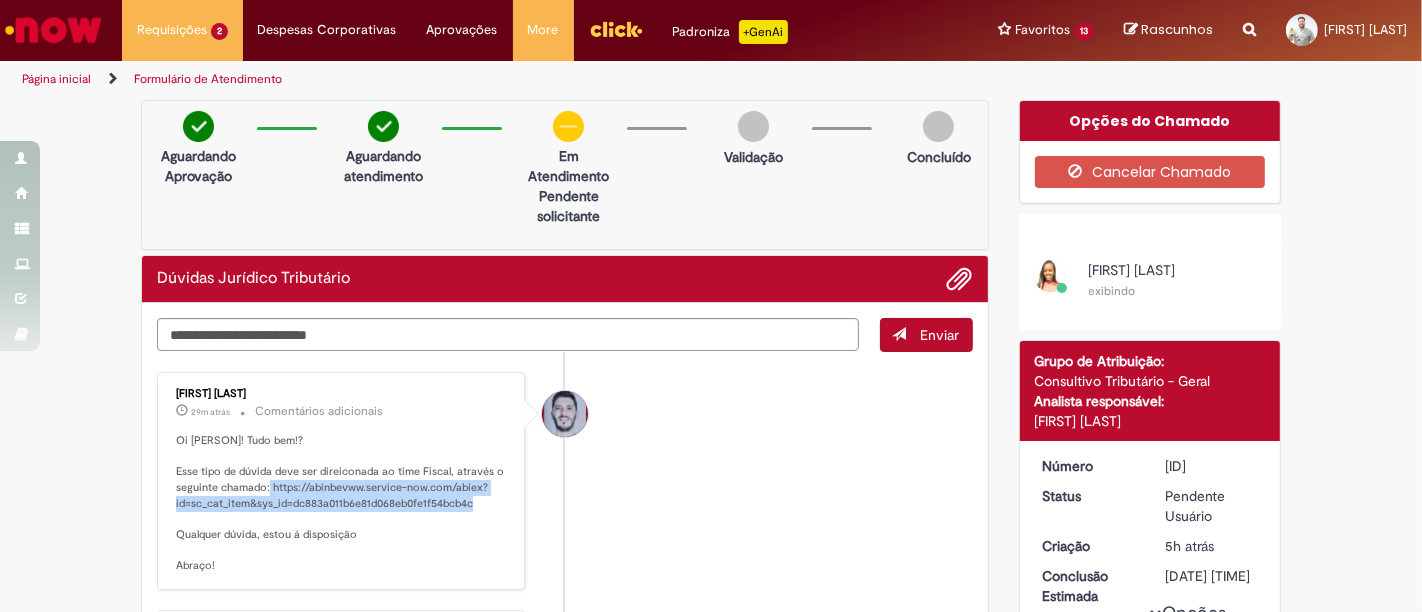 drag, startPoint x: 260, startPoint y: 481, endPoint x: 469, endPoint y: 501, distance: 209.95476 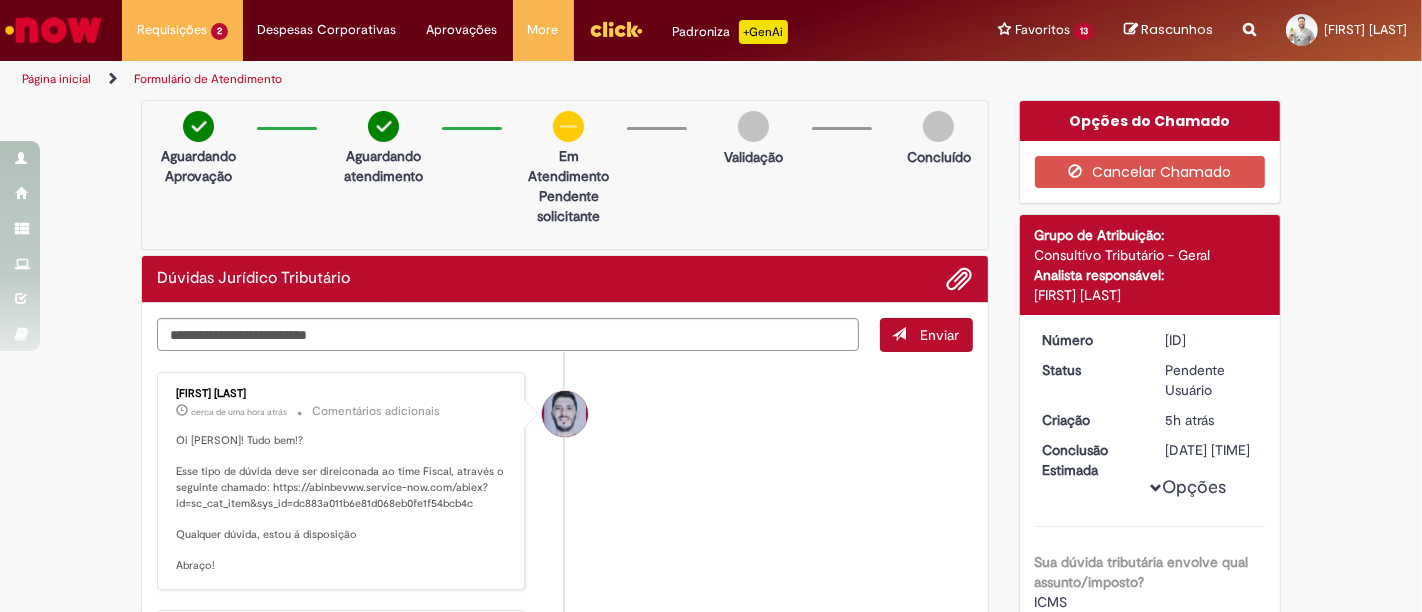 click at bounding box center [565, 592] 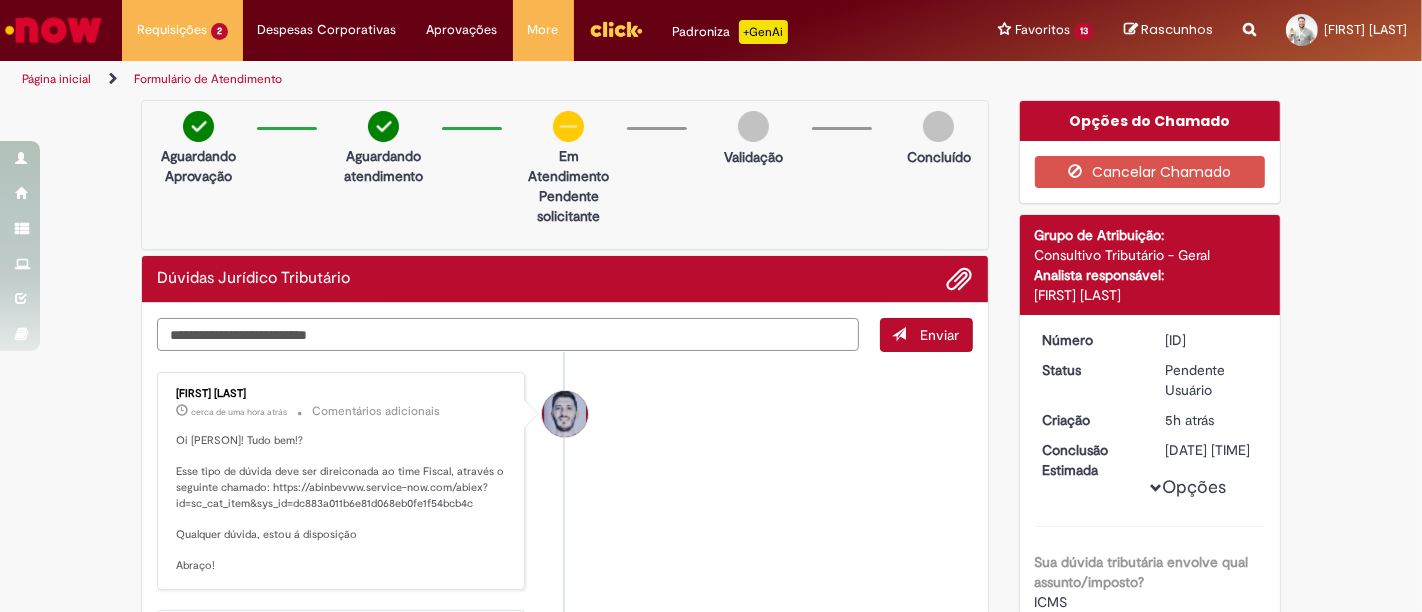 click at bounding box center [508, 334] 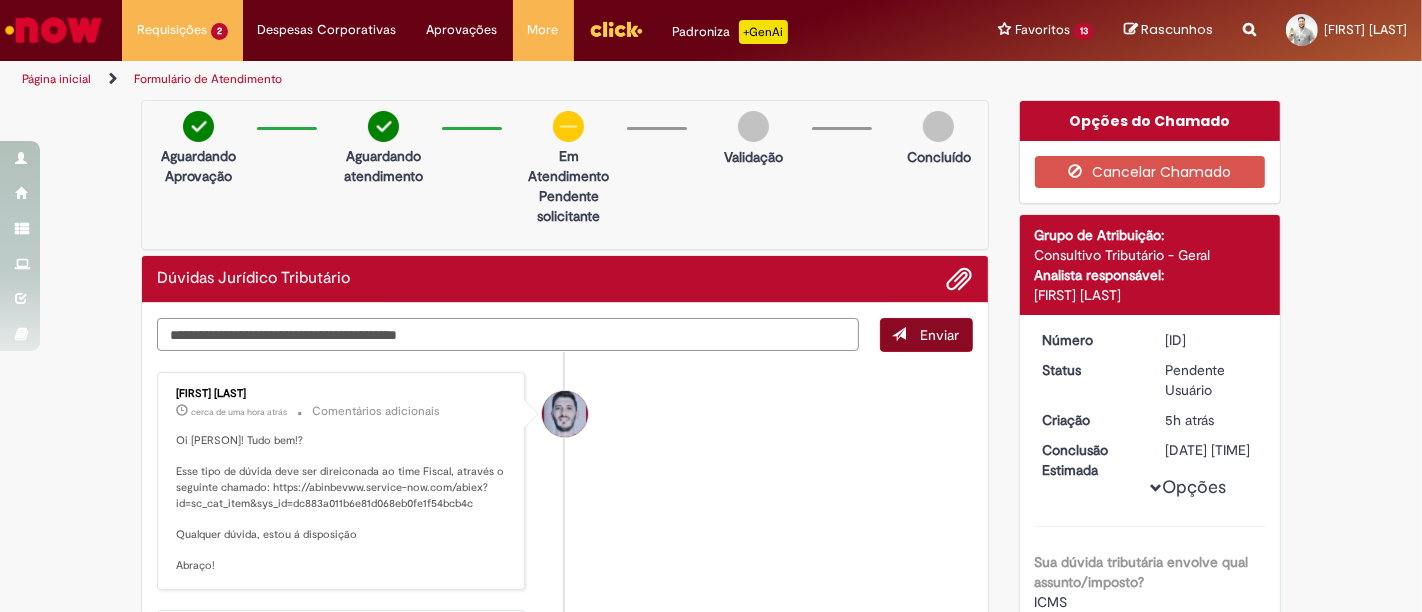 type on "**********" 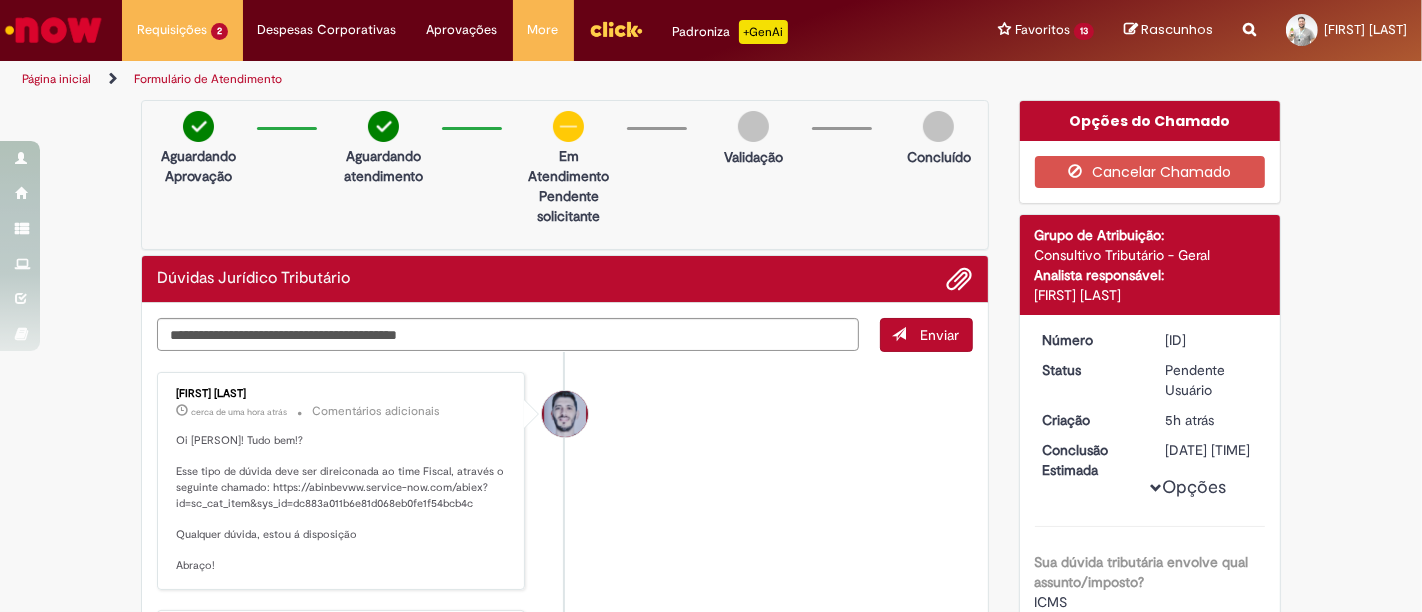click on "Enviar" at bounding box center [926, 335] 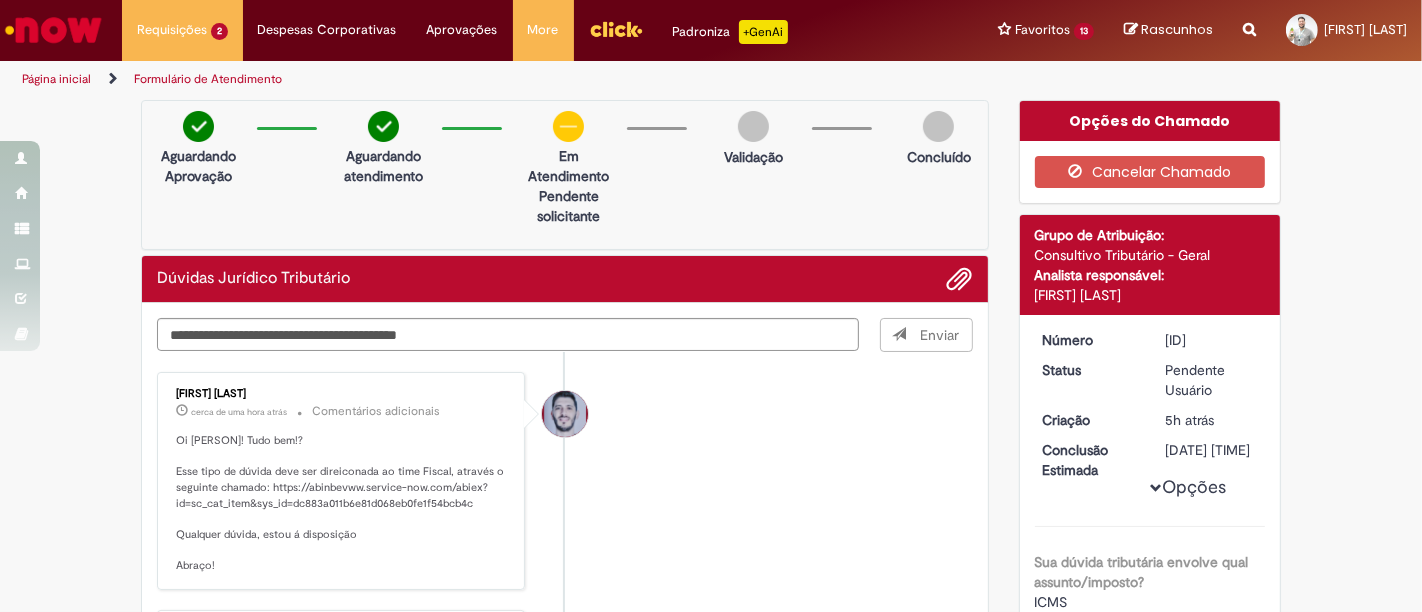 drag, startPoint x: 280, startPoint y: 391, endPoint x: 157, endPoint y: 391, distance: 123 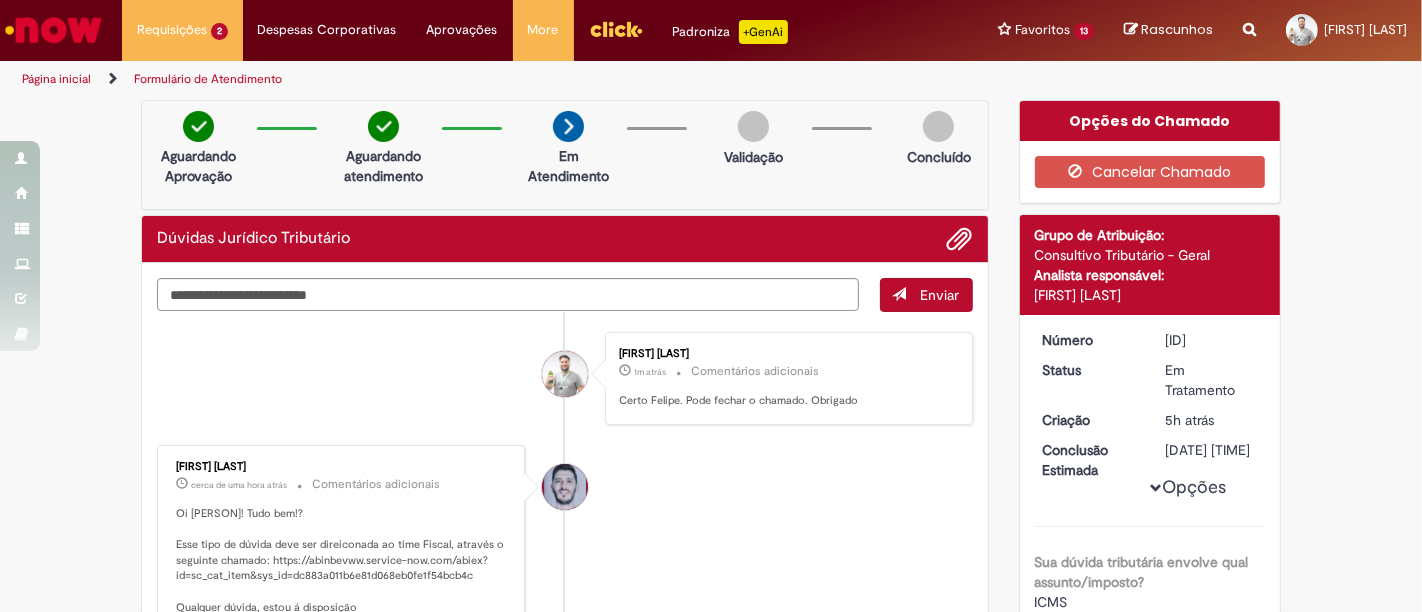 click on "[FIRST] [LAST]
1m atrás 1m atrás     Comentários adicionais
Certo [FIRST]. Pode fechar o chamado. Obrigado" at bounding box center [565, 378] 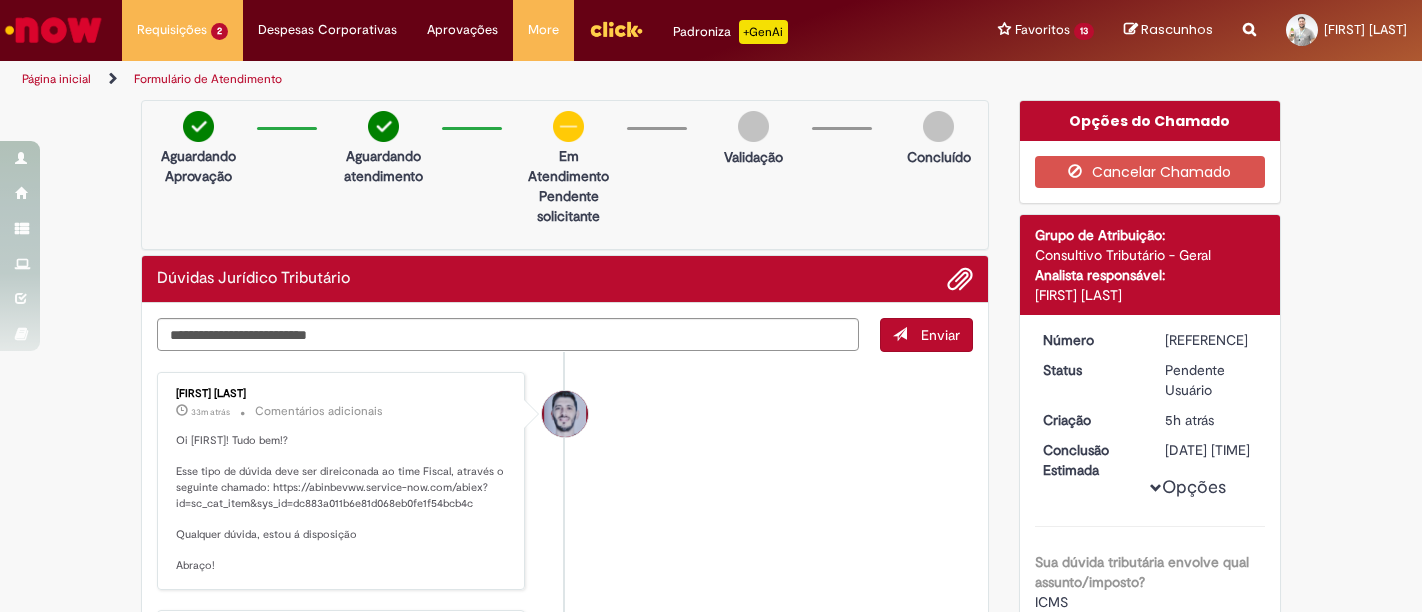 scroll, scrollTop: 0, scrollLeft: 0, axis: both 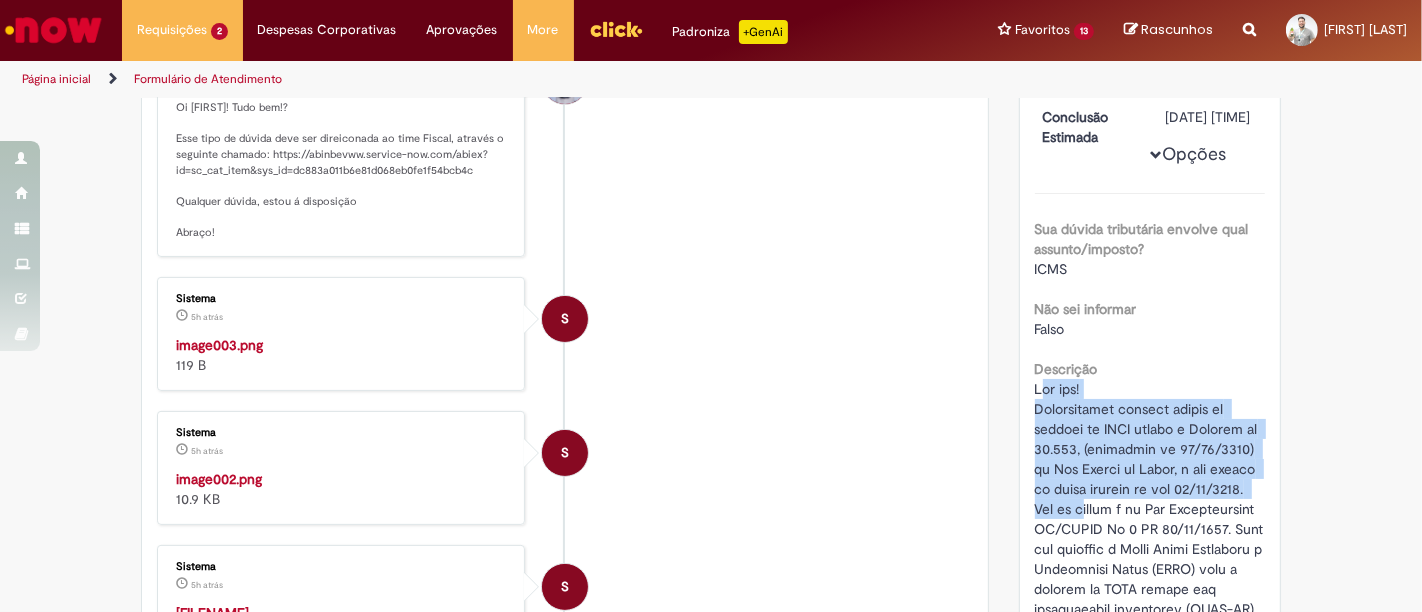 drag, startPoint x: 1031, startPoint y: 406, endPoint x: 1197, endPoint y: 525, distance: 204.2474 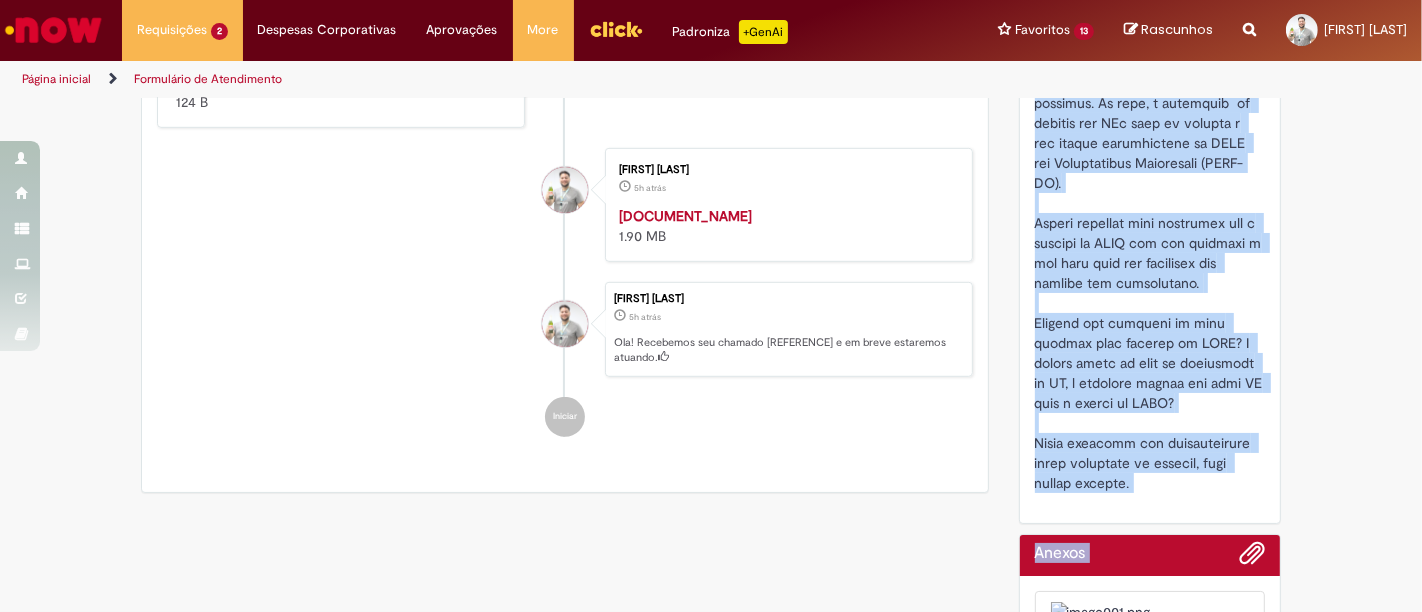 scroll, scrollTop: 1053, scrollLeft: 0, axis: vertical 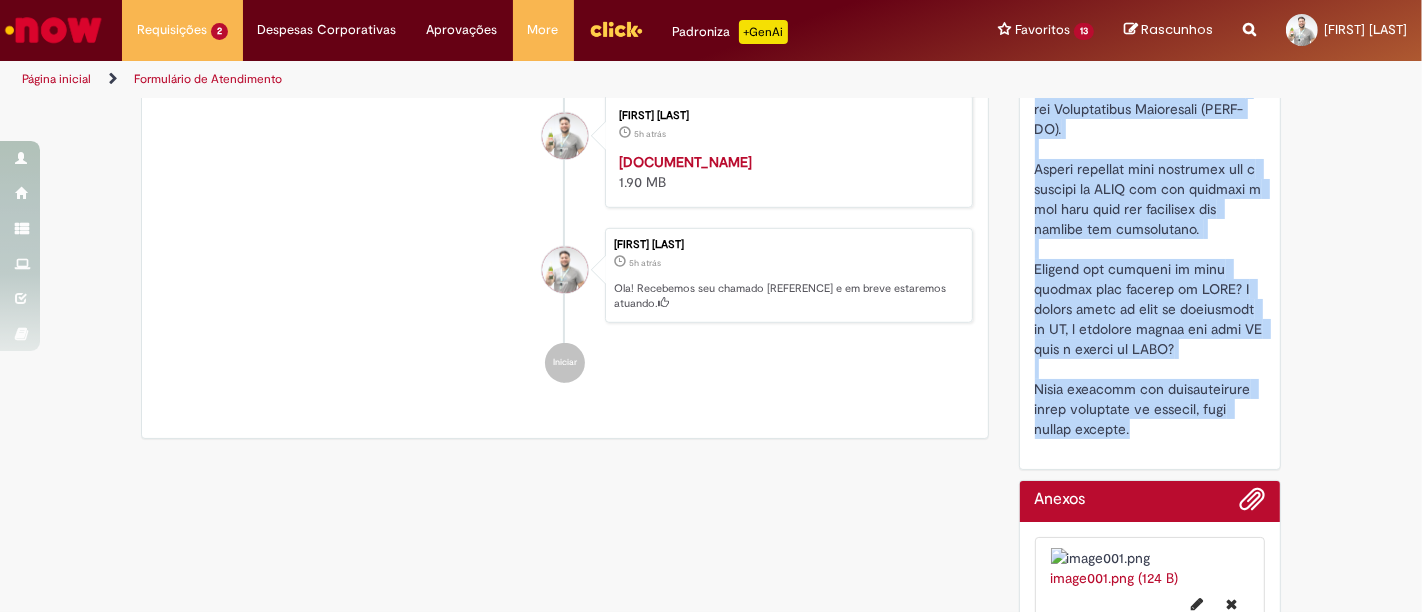 drag, startPoint x: 1028, startPoint y: 404, endPoint x: 1159, endPoint y: 468, distance: 145.7978 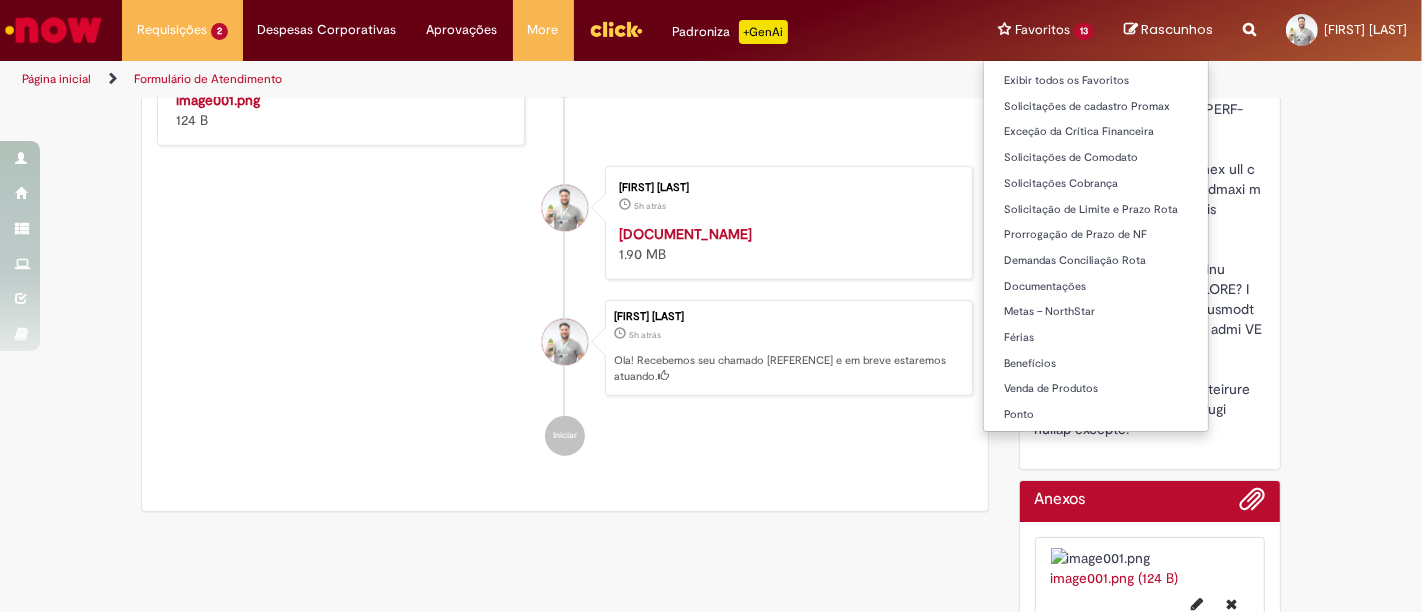 scroll, scrollTop: 1013, scrollLeft: 0, axis: vertical 